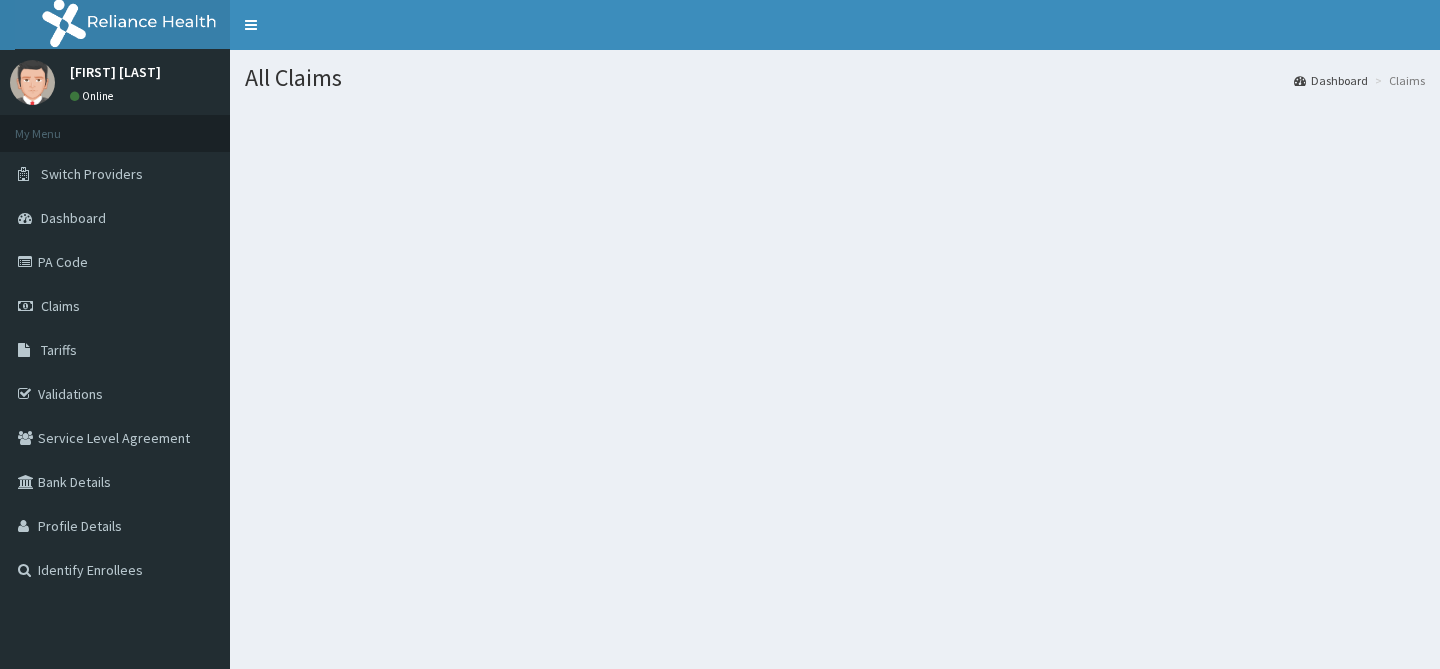 scroll, scrollTop: 0, scrollLeft: 0, axis: both 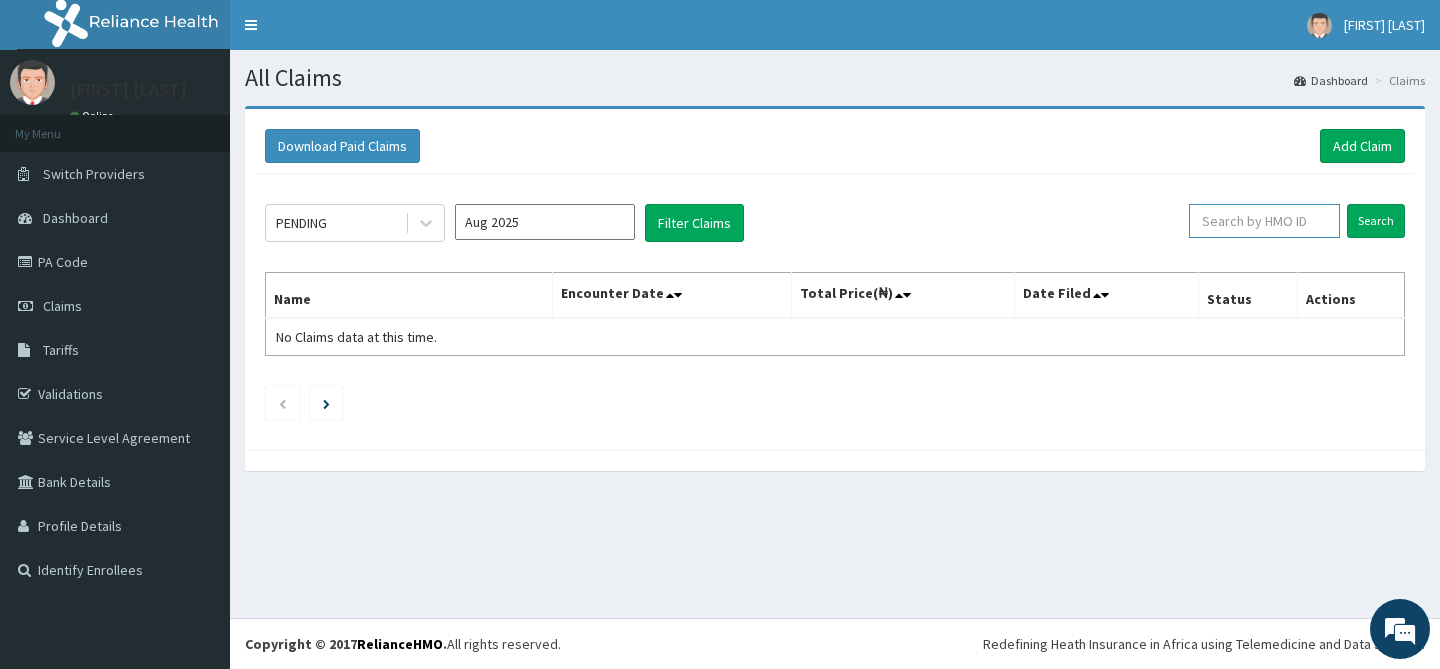click at bounding box center (1264, 221) 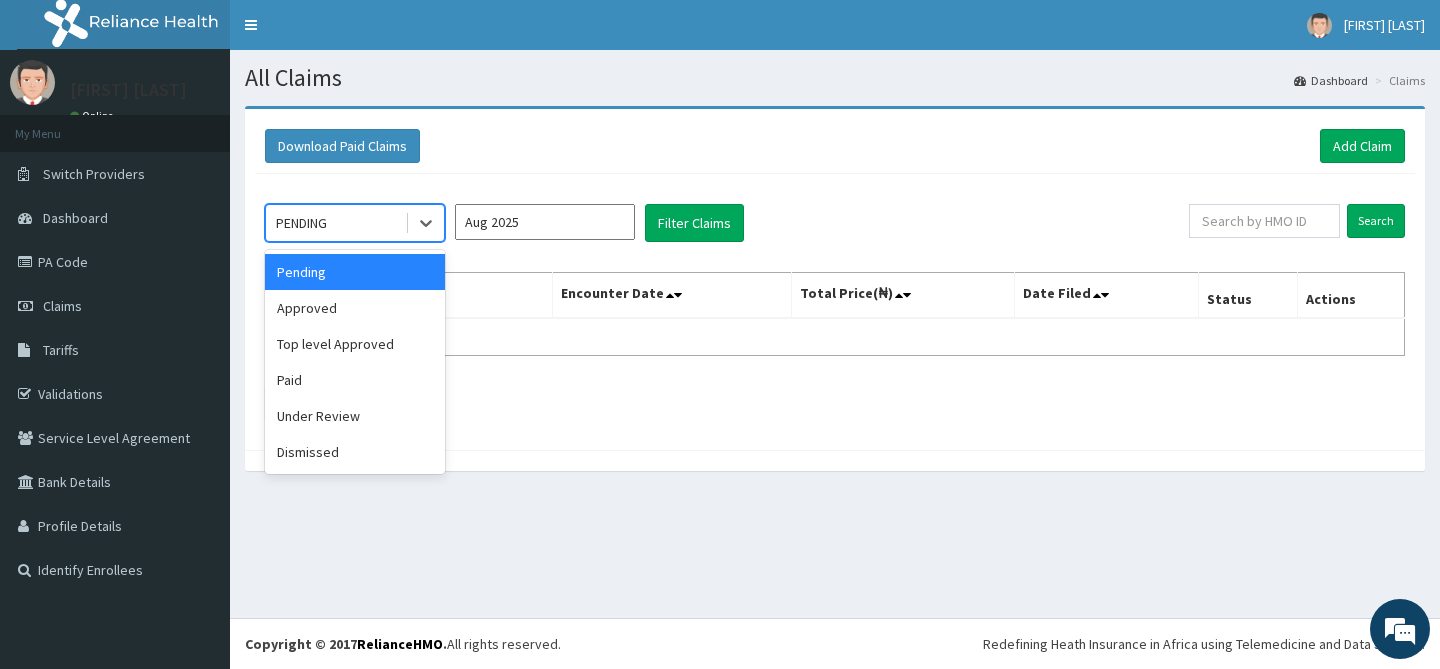 click on "PENDING" at bounding box center (335, 223) 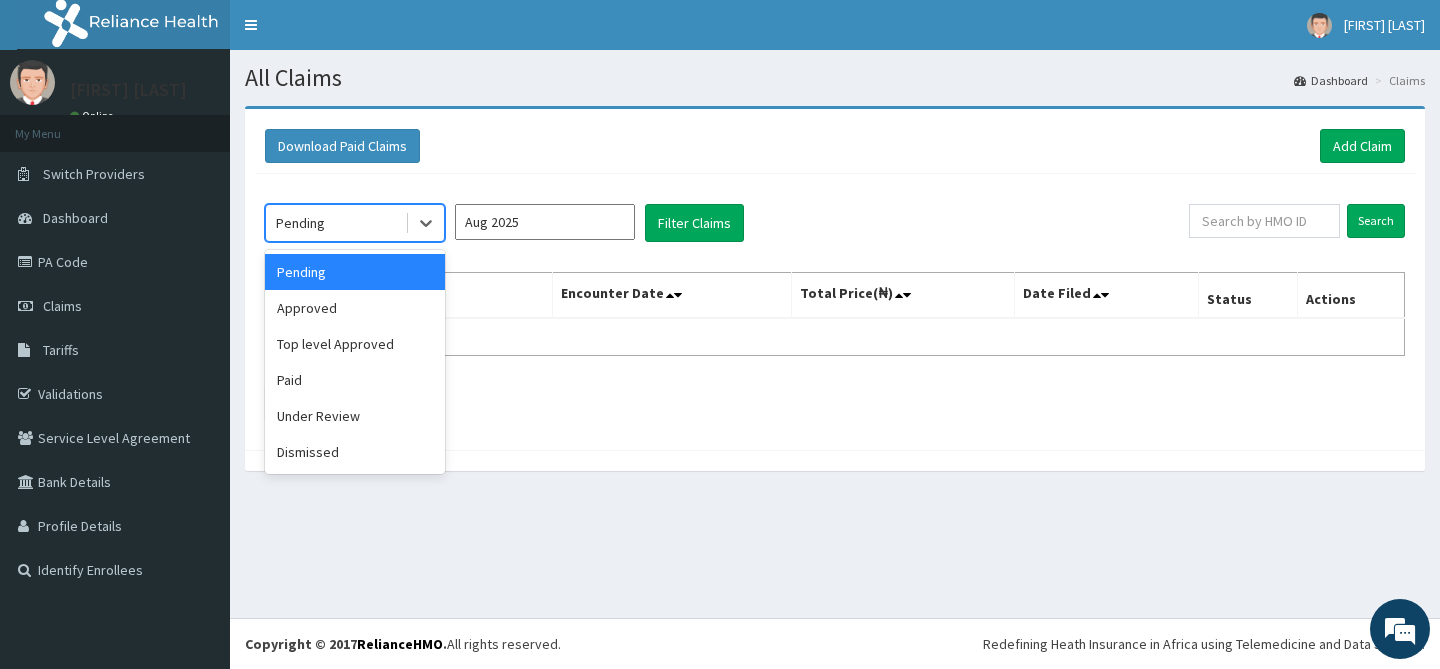 click on "Pending" at bounding box center (335, 223) 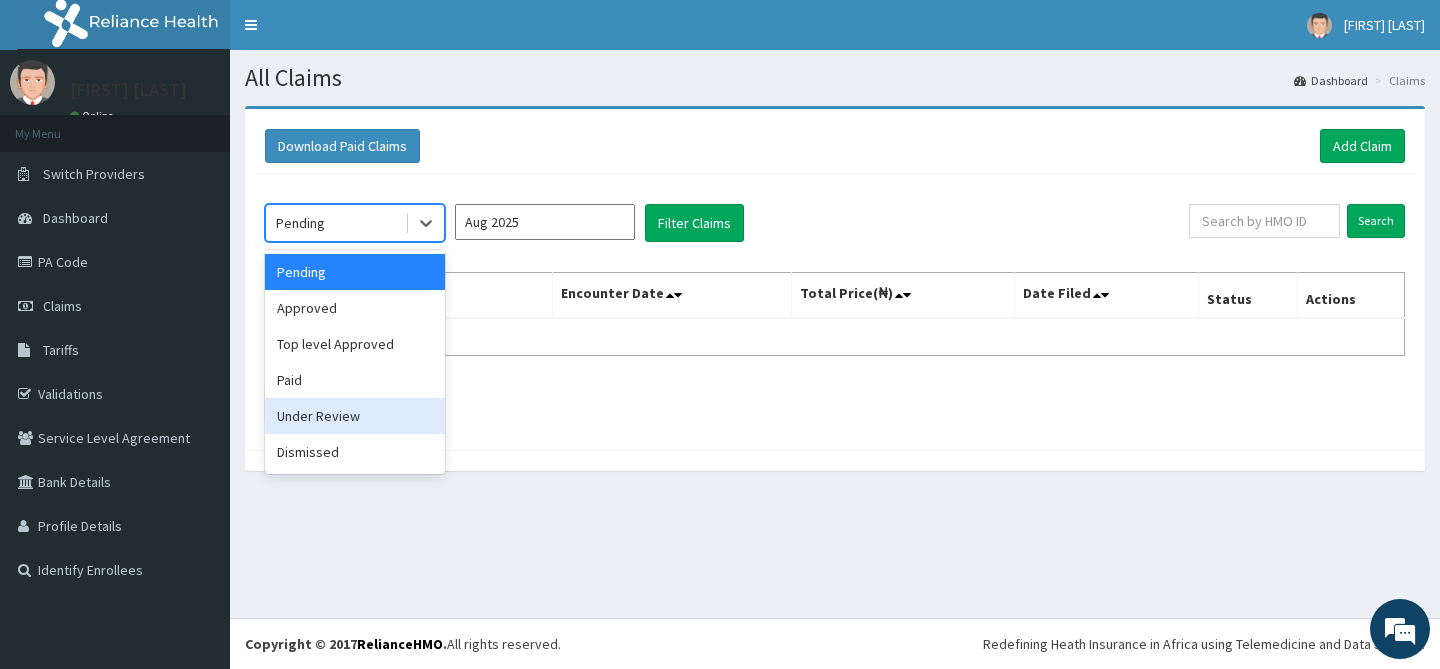 click on "Under Review" at bounding box center [355, 416] 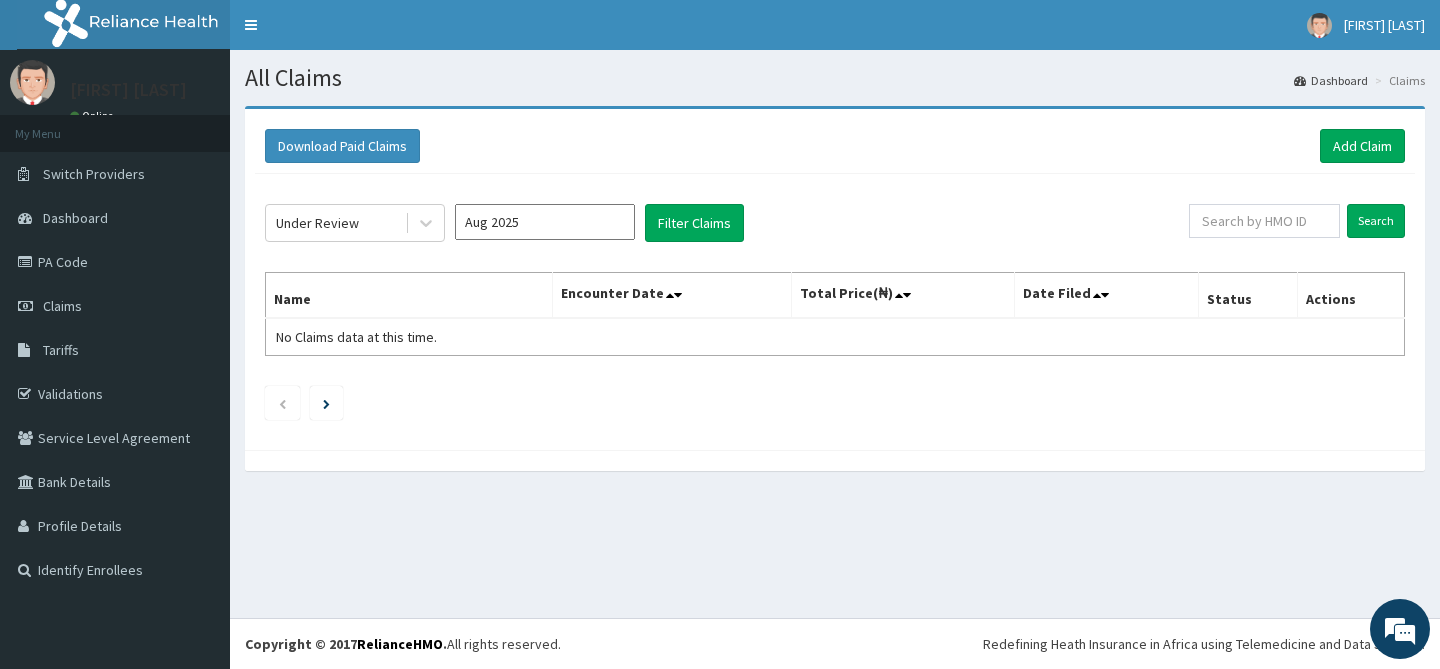 click at bounding box center (326, 403) 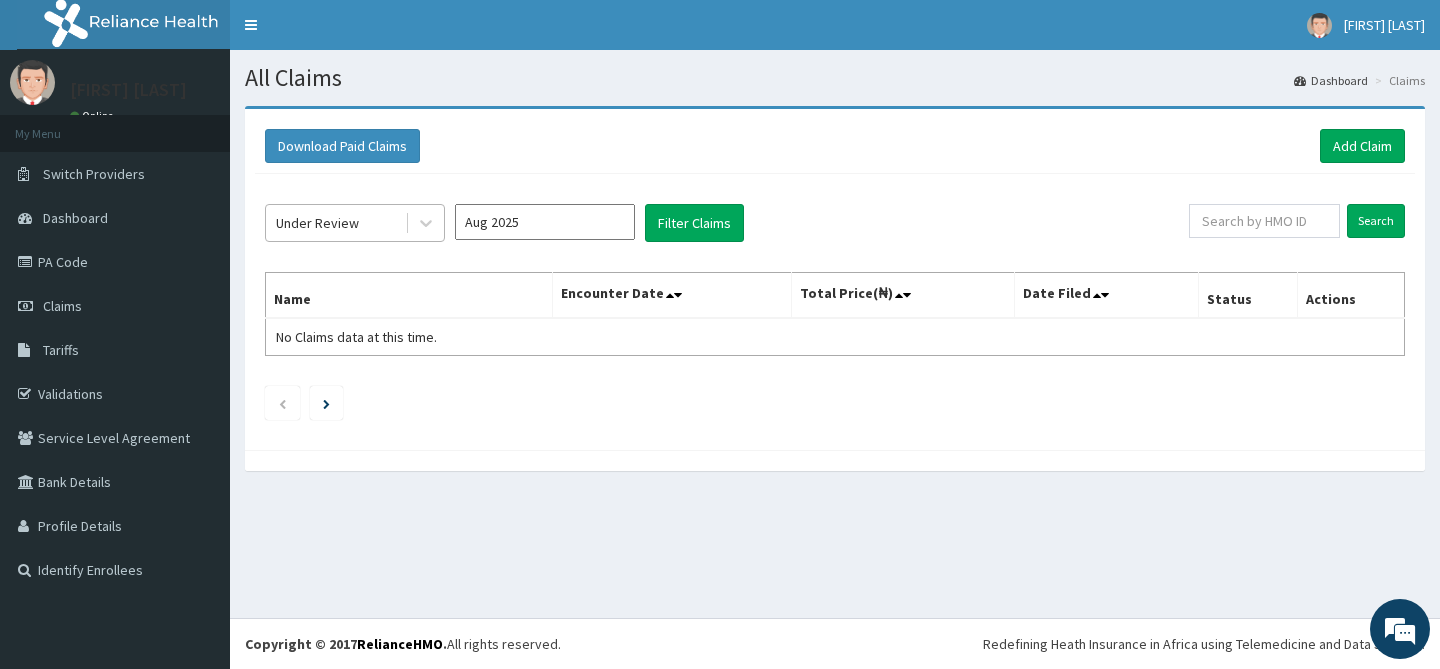 click on "Under Review" at bounding box center [335, 223] 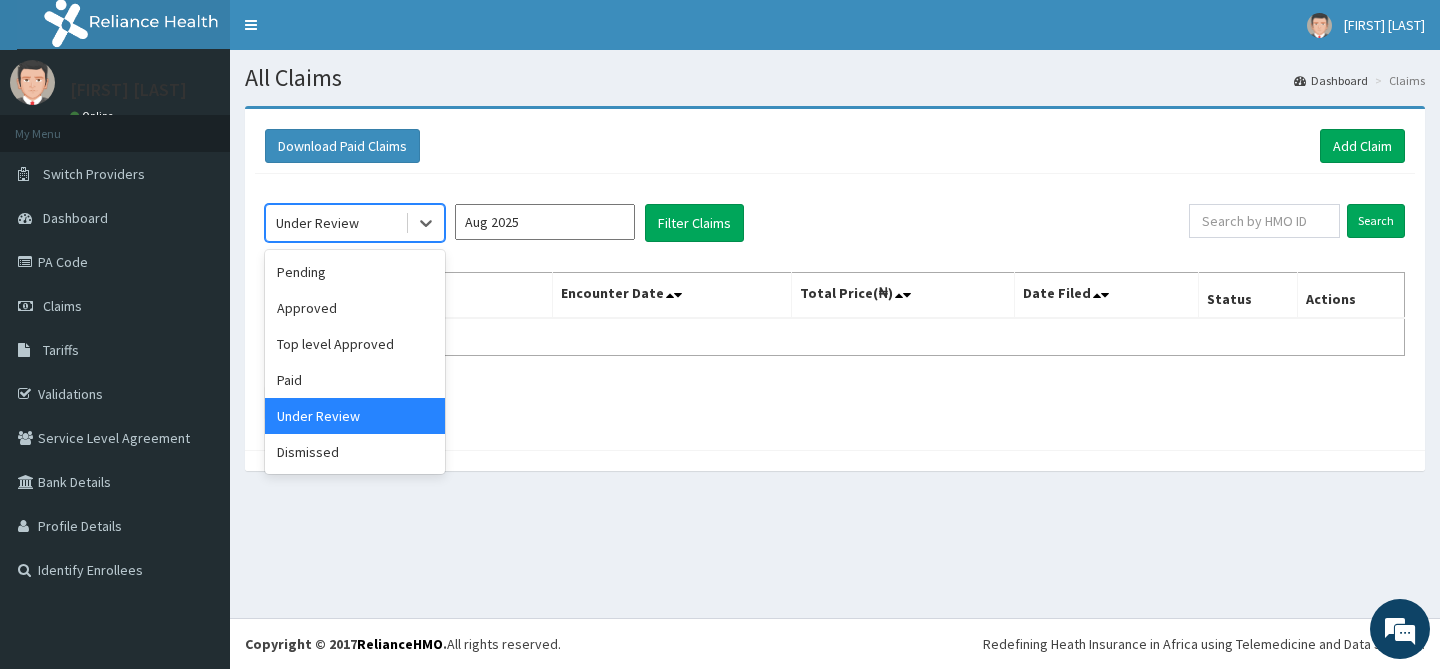 click on "Under Review" at bounding box center [355, 416] 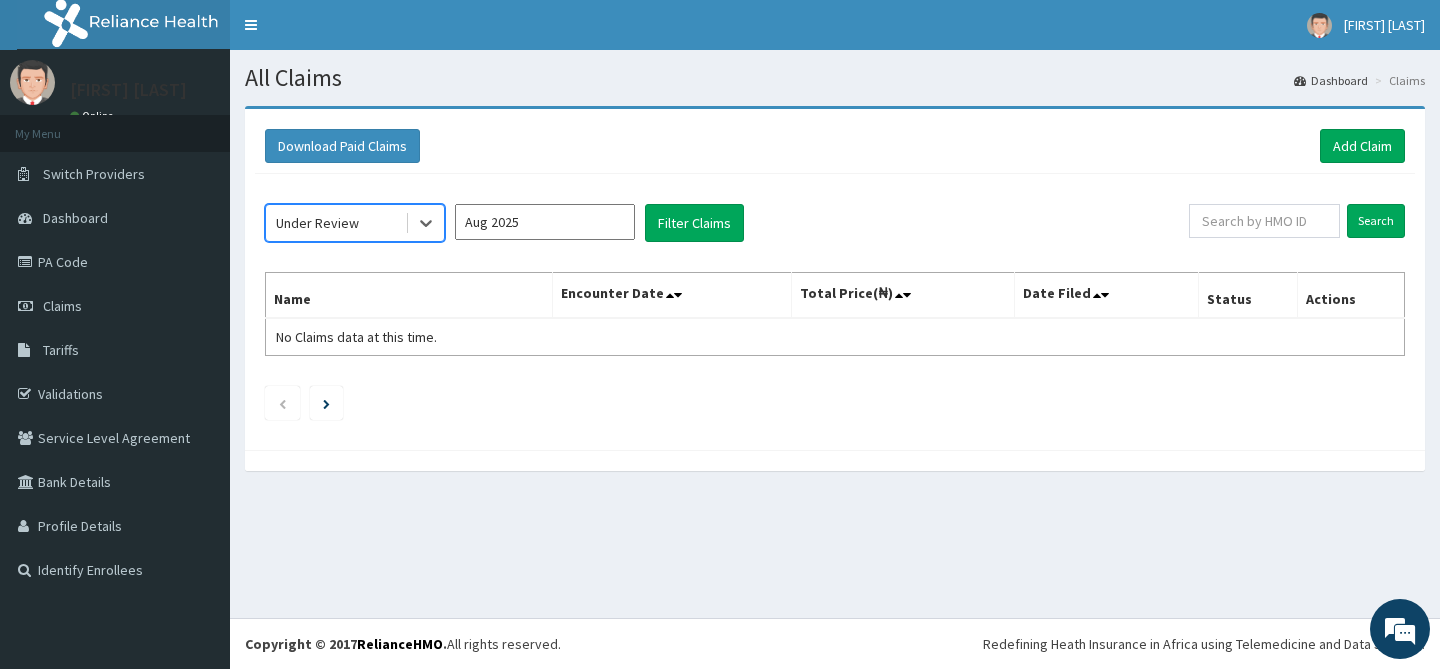 click on "option Under Review, selected.   Select is focused ,type to refine list, press Down to open the menu,  Under Review Aug 2025 Filter Claims Search Name Encounter Date Total Price(₦) Date Filed Status Actions No Claims data at this time." 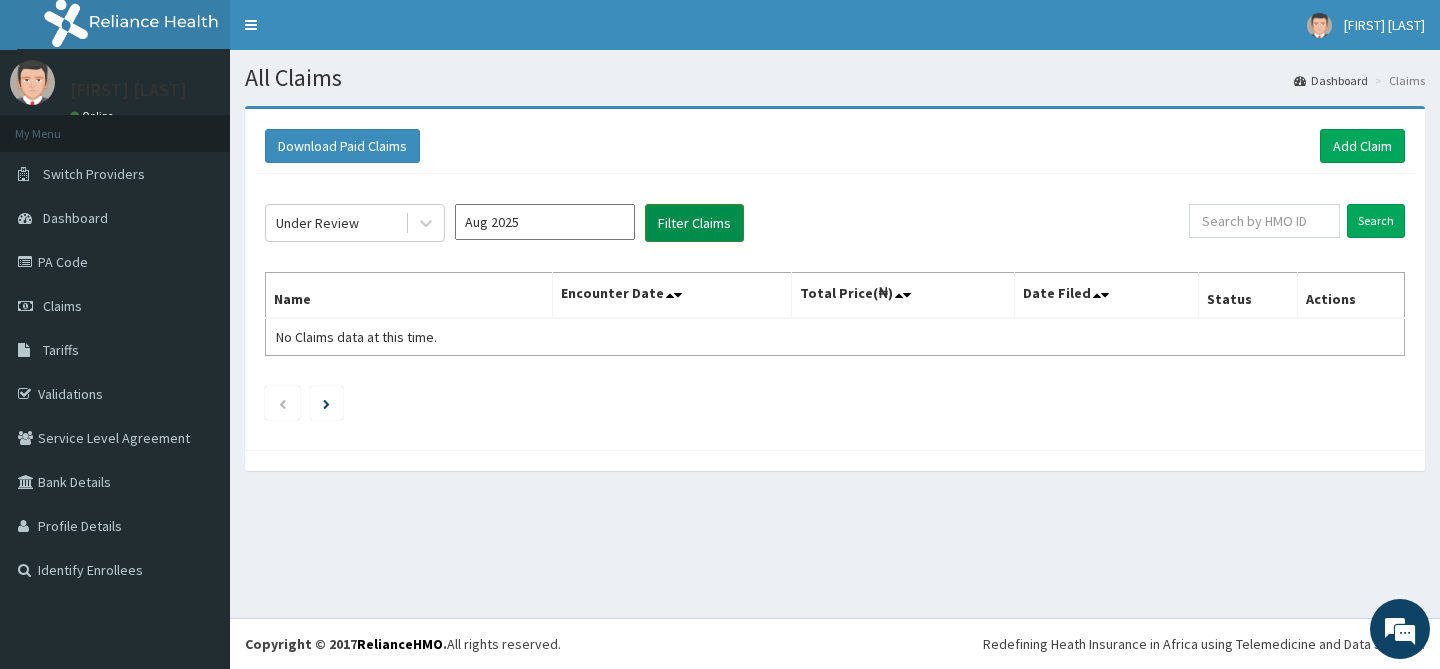 click on "Filter Claims" at bounding box center (694, 223) 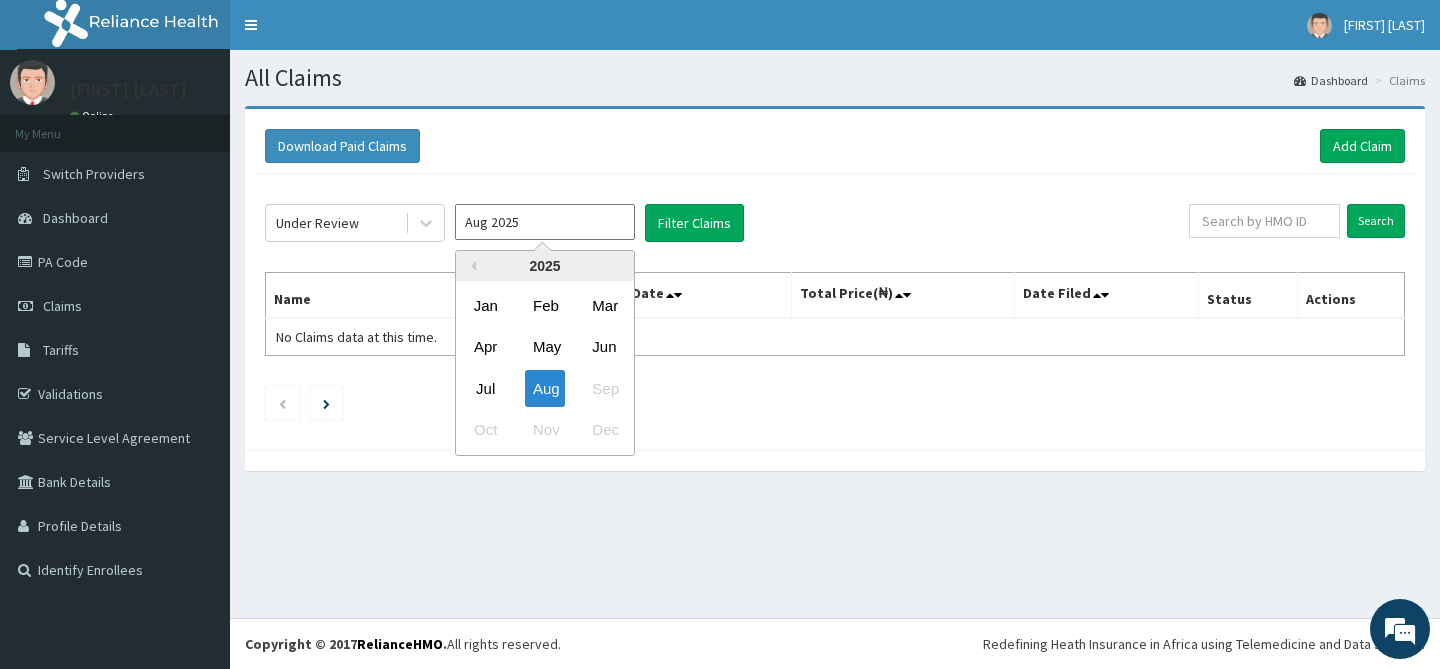 click on "Aug 2025" at bounding box center [545, 222] 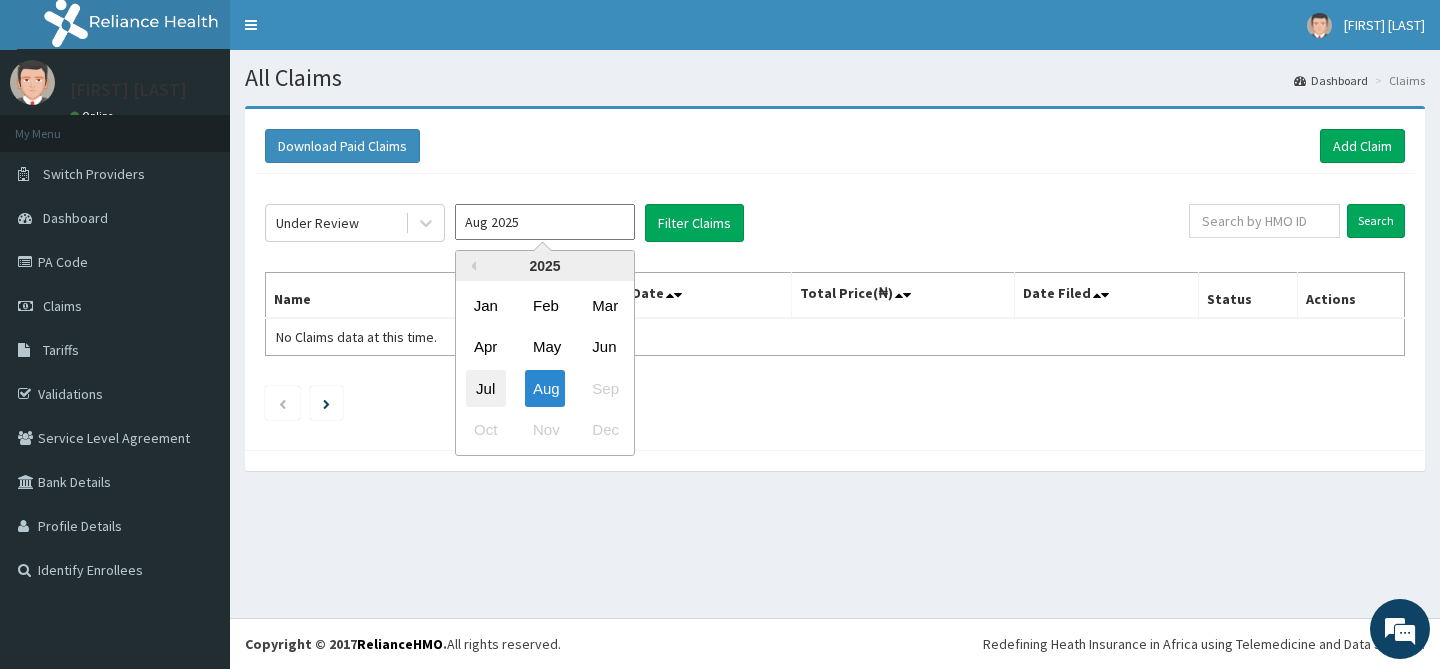 click on "Jul" at bounding box center [486, 388] 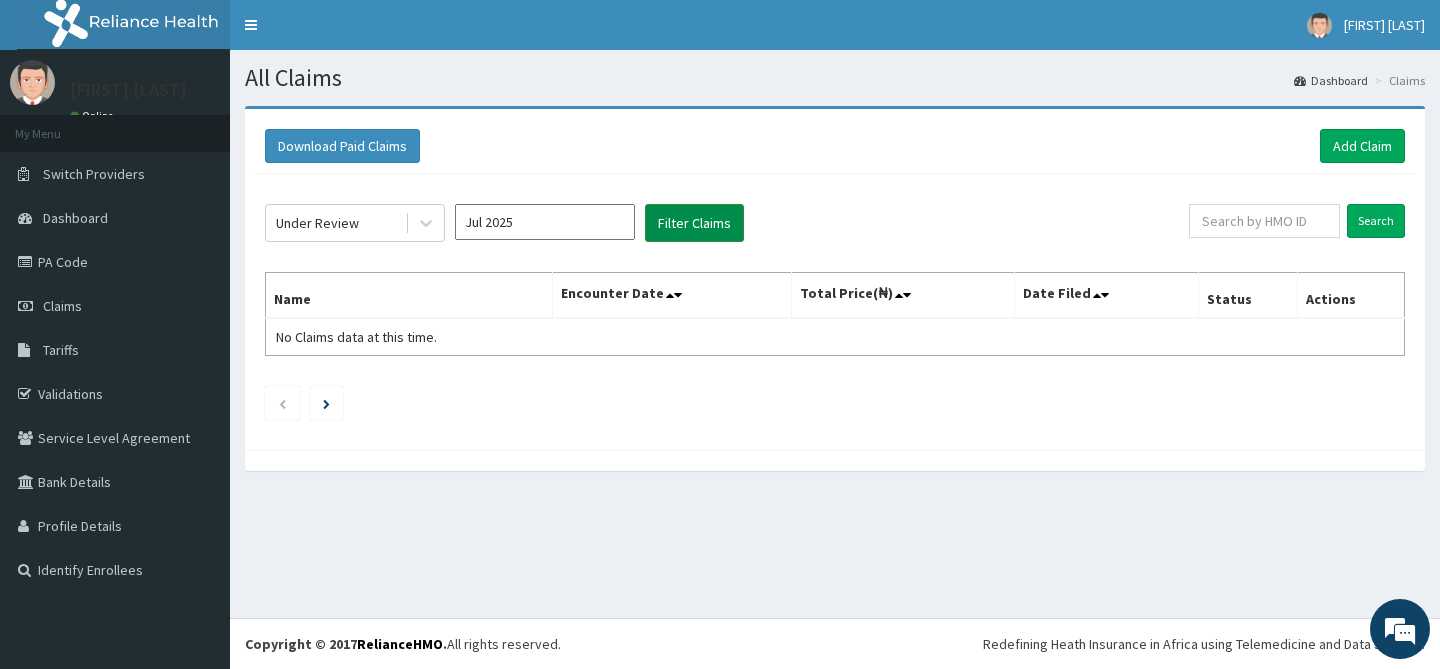 click on "Filter Claims" at bounding box center [694, 223] 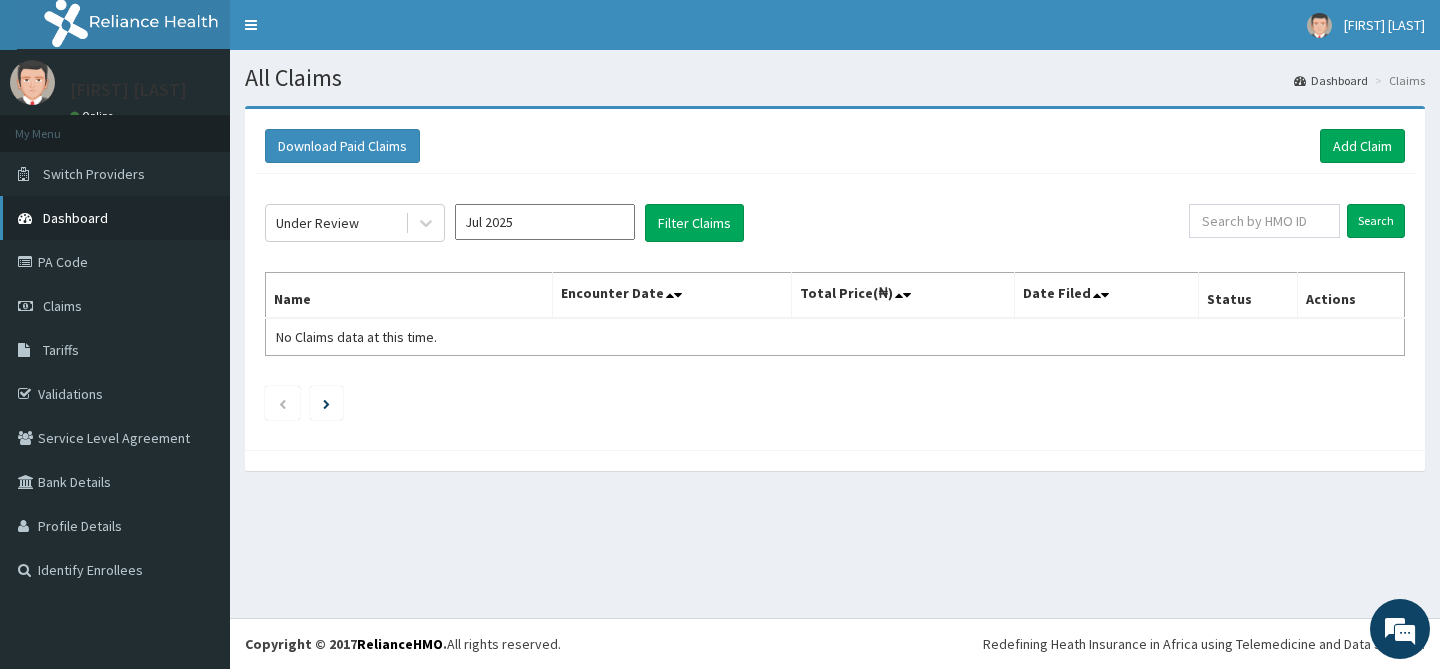 click on "Dashboard" at bounding box center [75, 218] 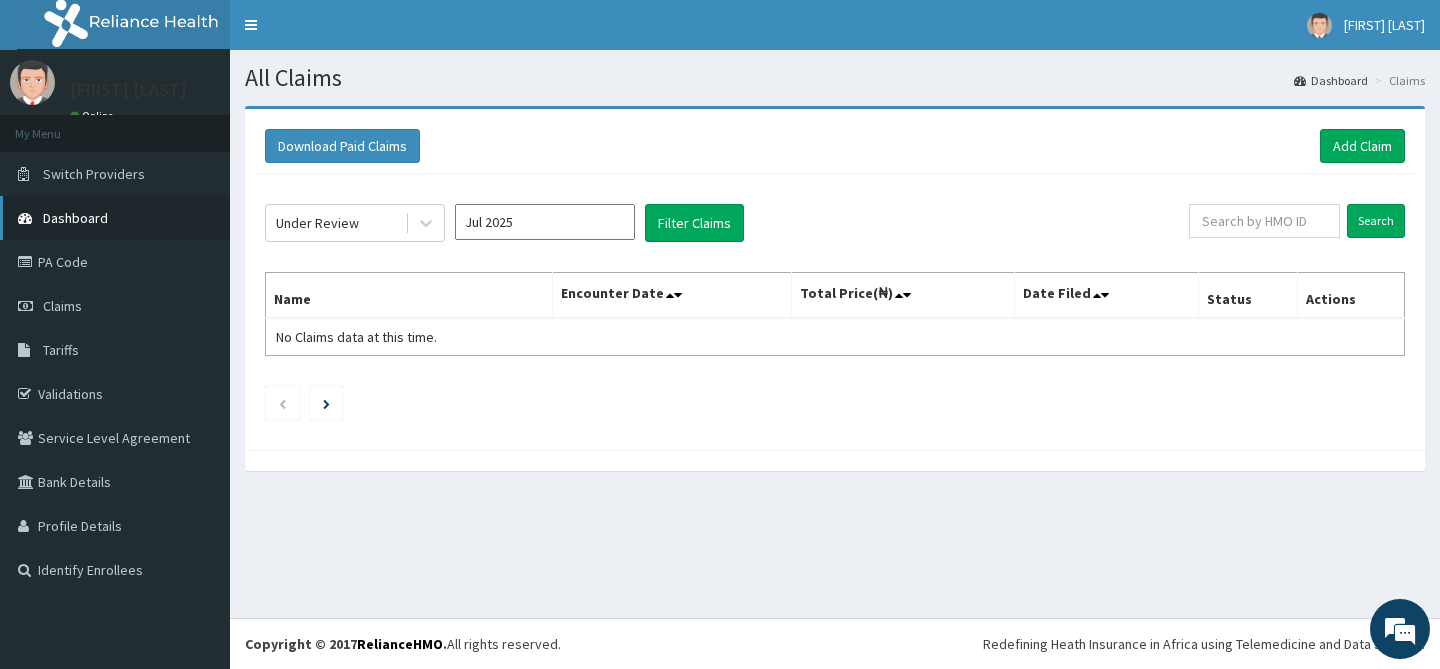click on "Dashboard" at bounding box center (75, 218) 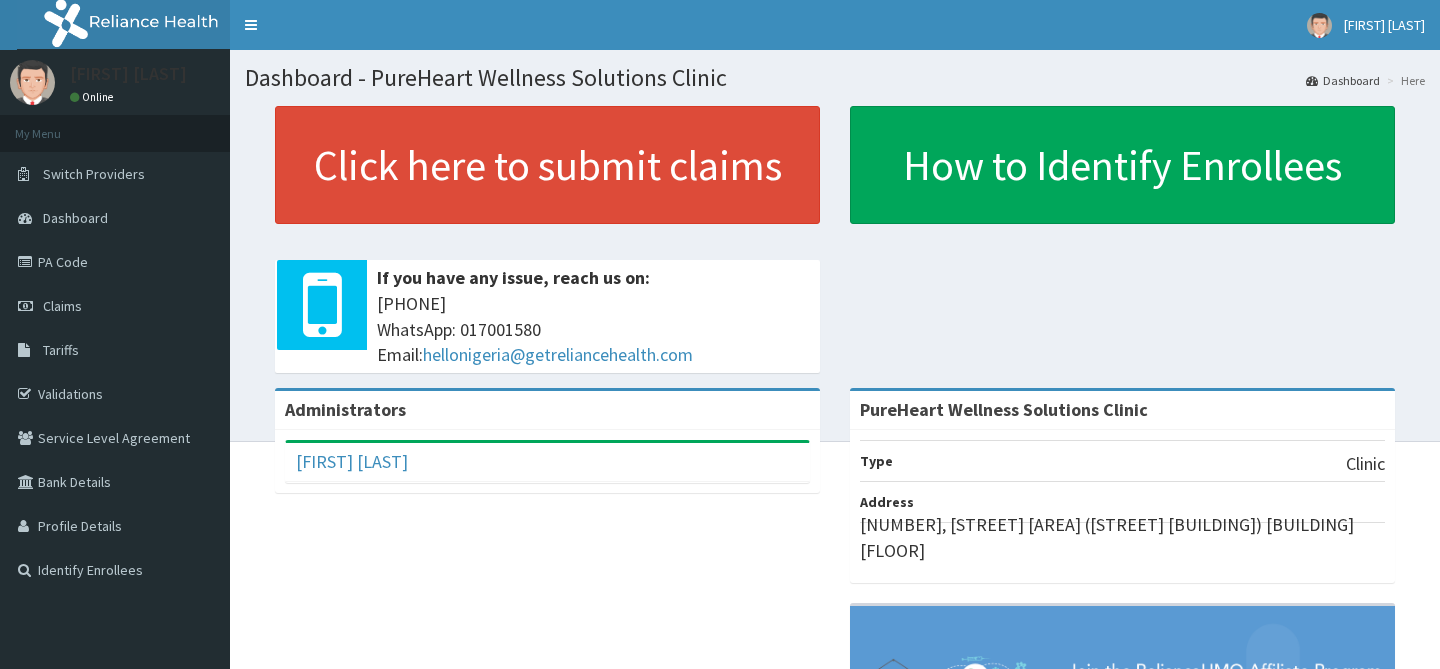 scroll, scrollTop: 0, scrollLeft: 0, axis: both 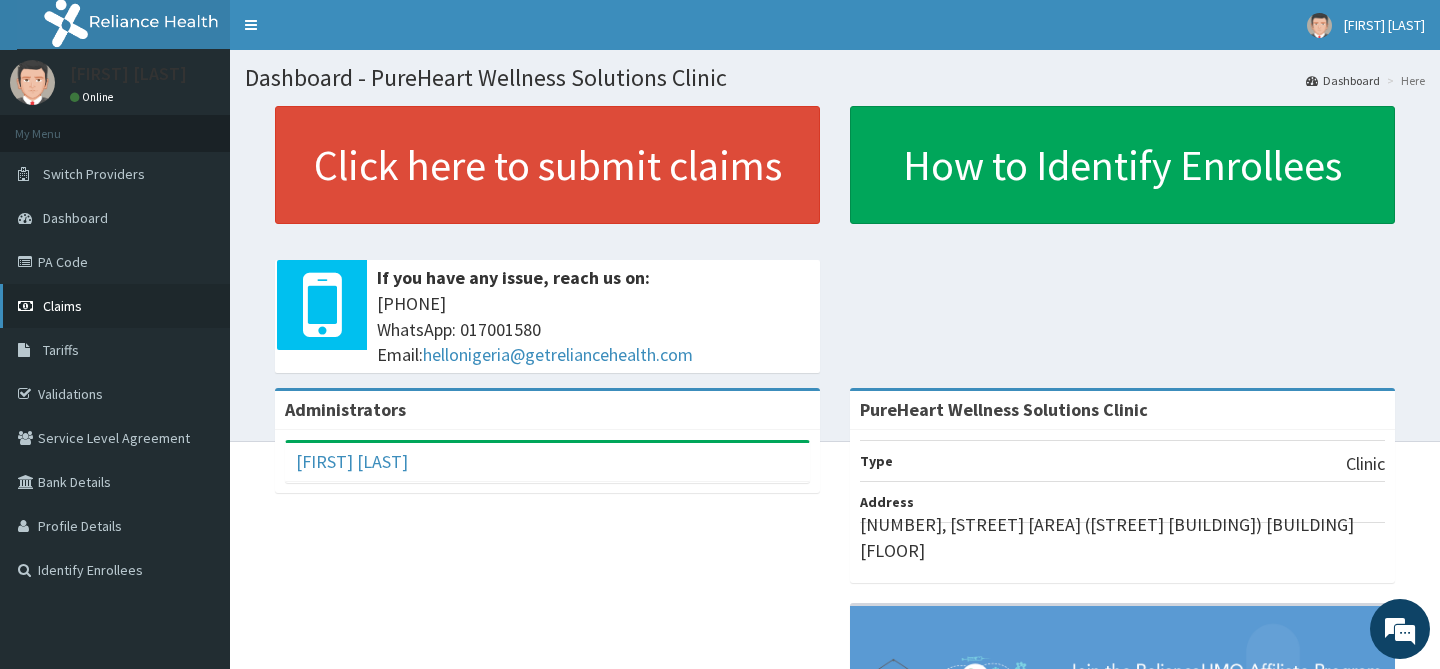 click on "Claims" at bounding box center (115, 306) 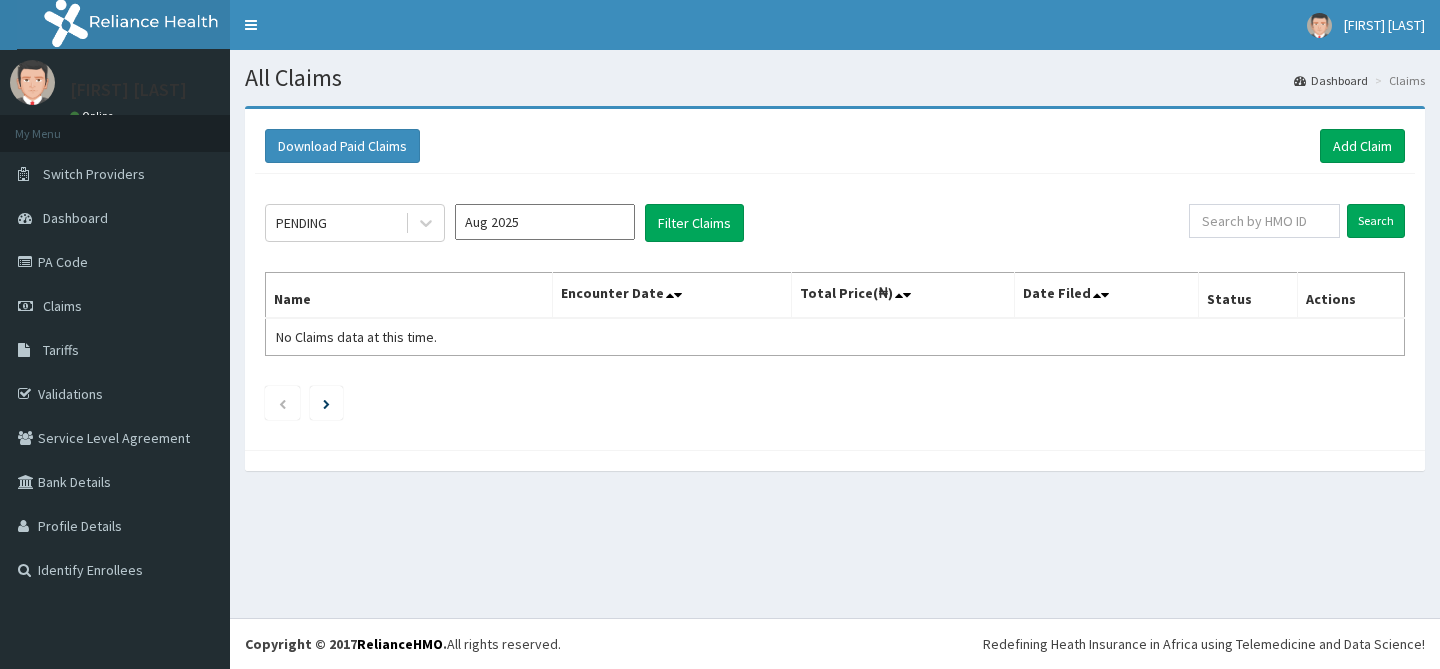 scroll, scrollTop: 0, scrollLeft: 0, axis: both 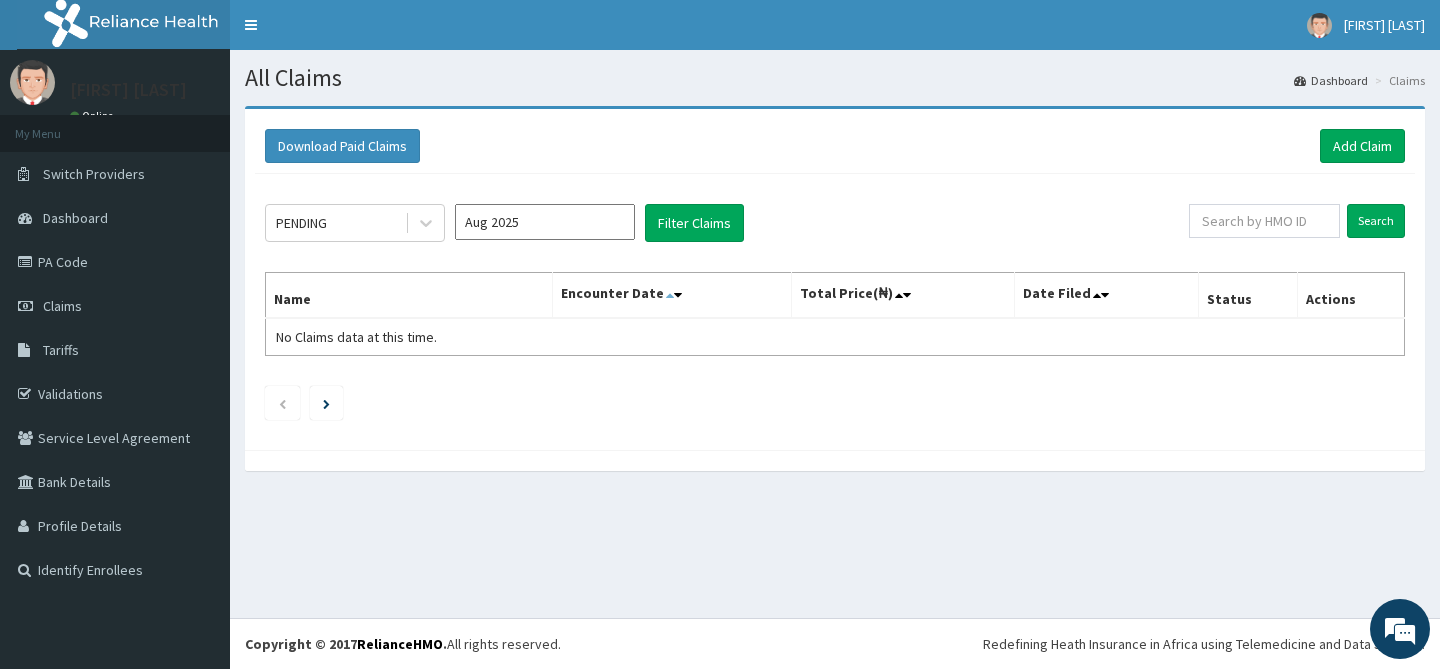 click at bounding box center [670, 295] 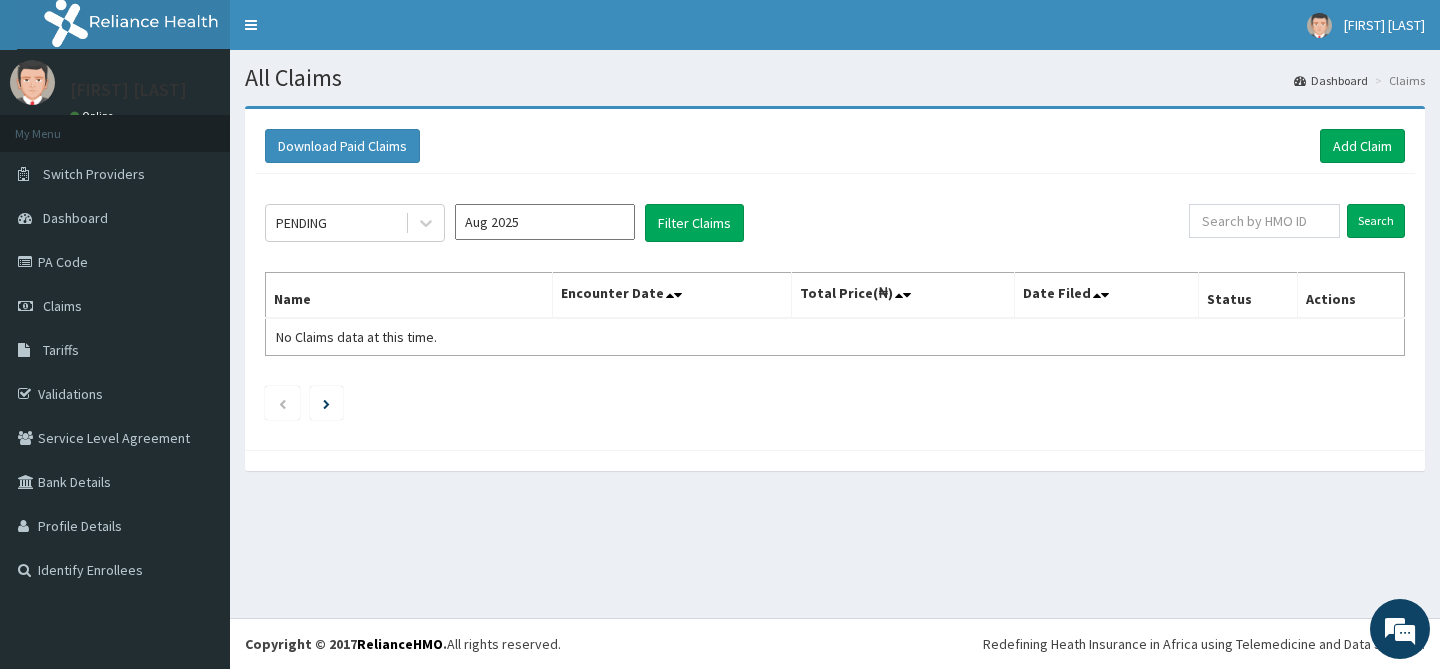 scroll, scrollTop: 0, scrollLeft: 0, axis: both 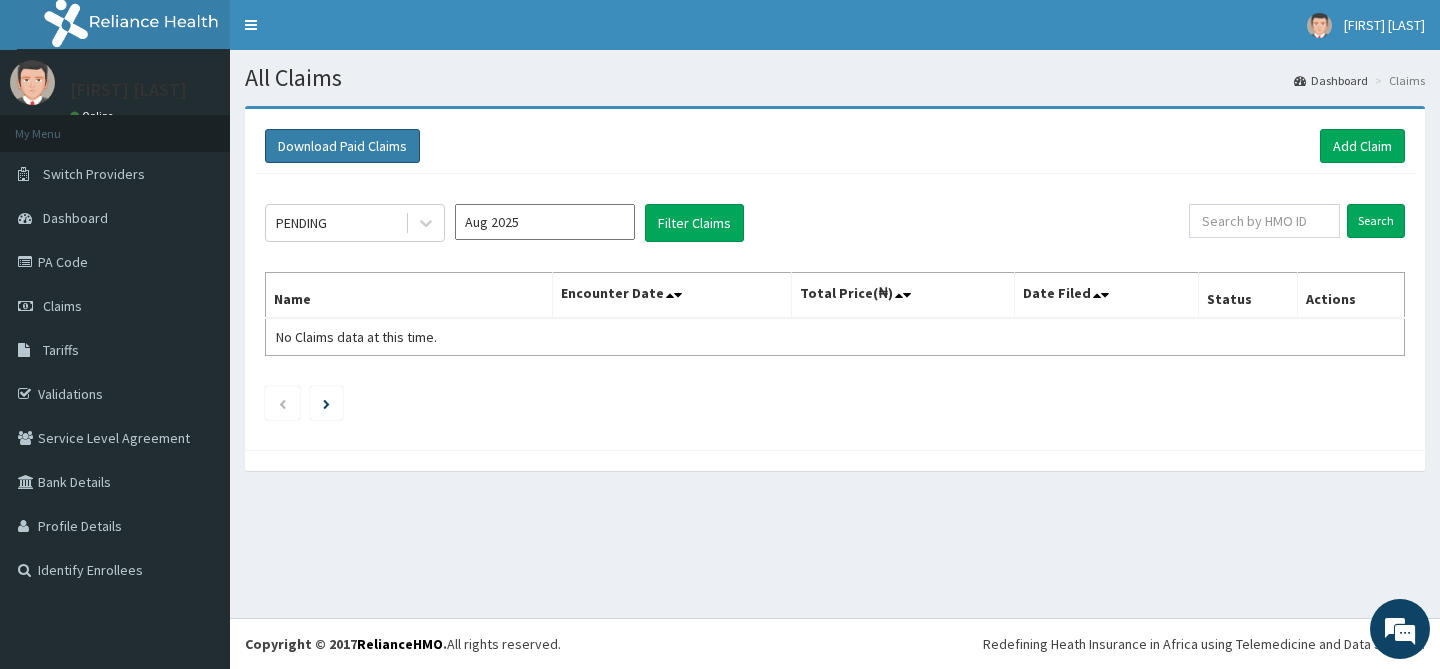 click on "Download Paid Claims" at bounding box center [342, 146] 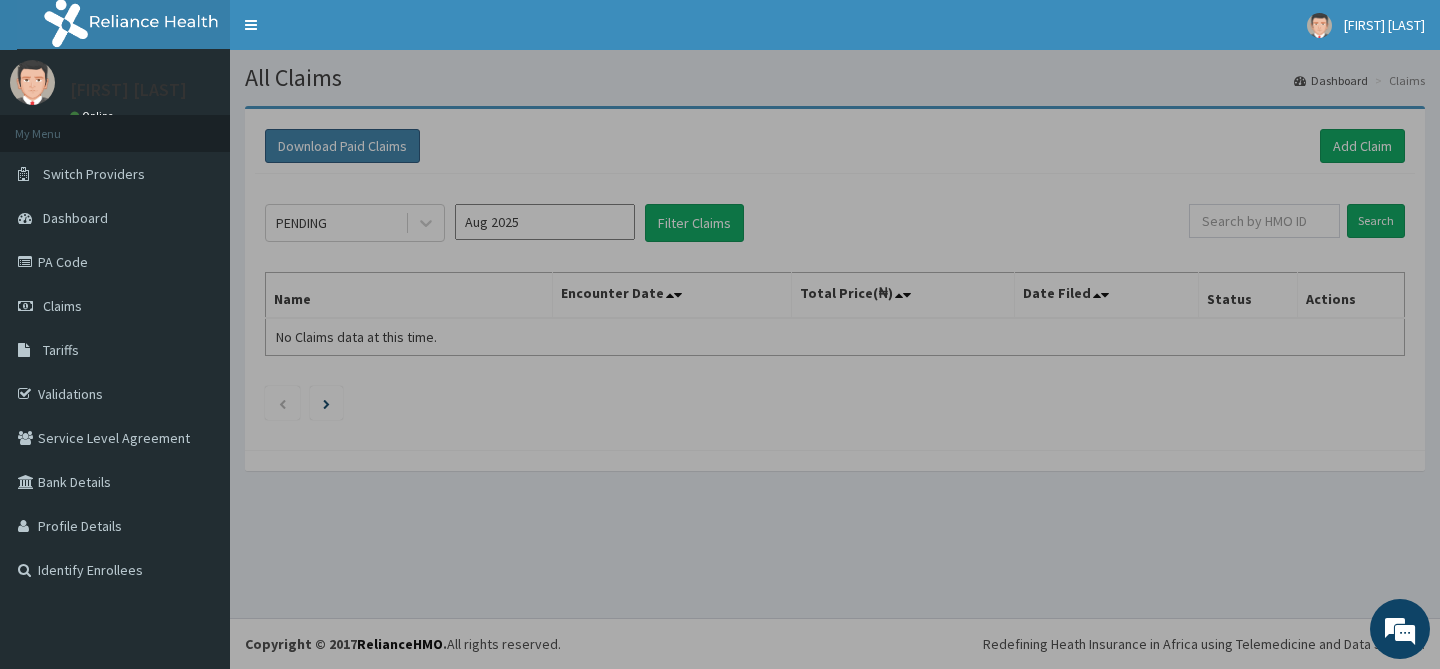 click on "R EL
Toggle navigation
Bolanle Abiola-Ipaye Bolanle Abiola-Ipaye - pureheartwellnesssolutions@gmail.com Member since  March 20, 2024 at 12:26:00 PM   Profile Sign out" at bounding box center [720, 334] 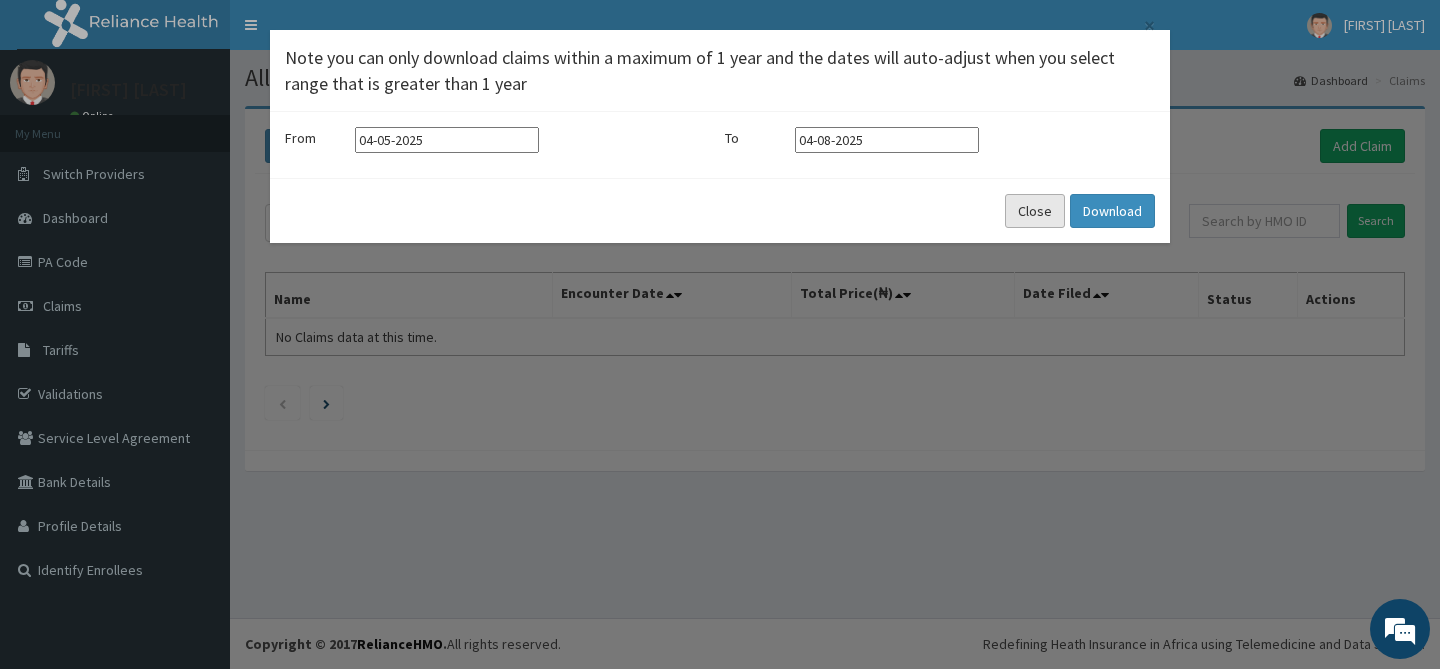 click on "Close" at bounding box center [1035, 211] 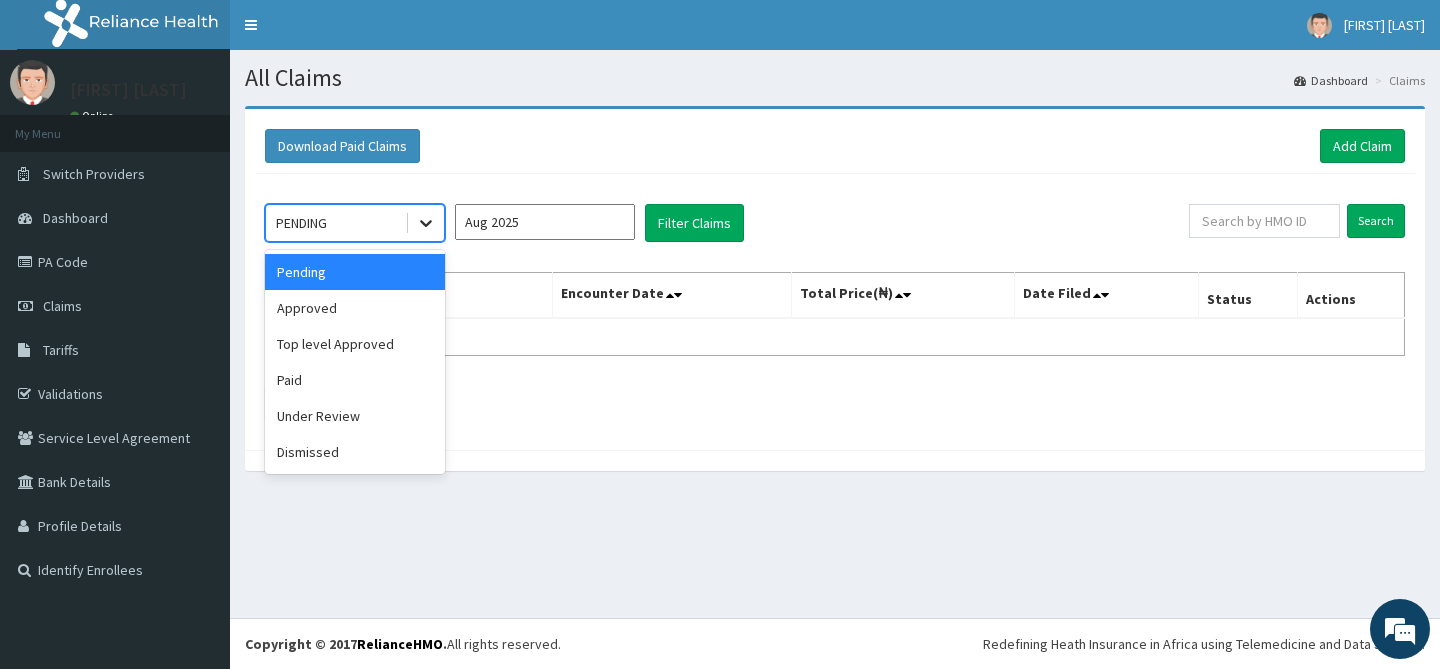 click 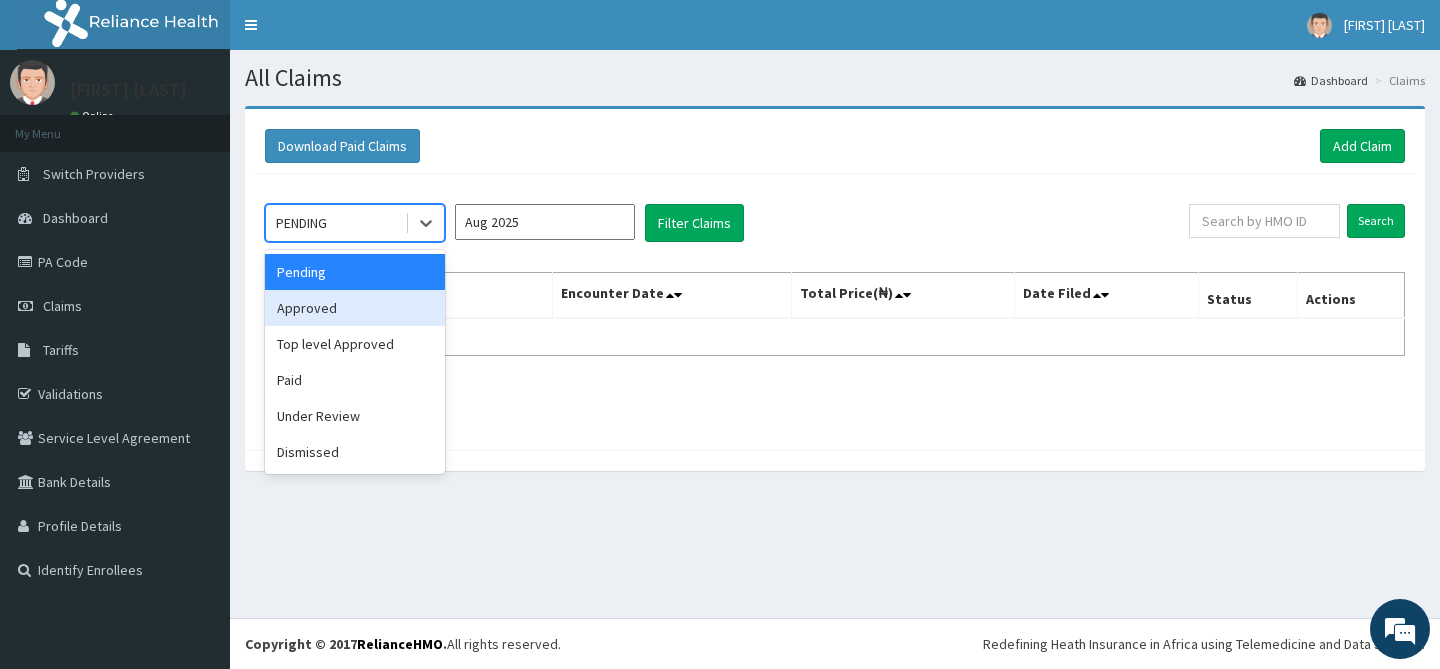 click on "Approved" at bounding box center (355, 308) 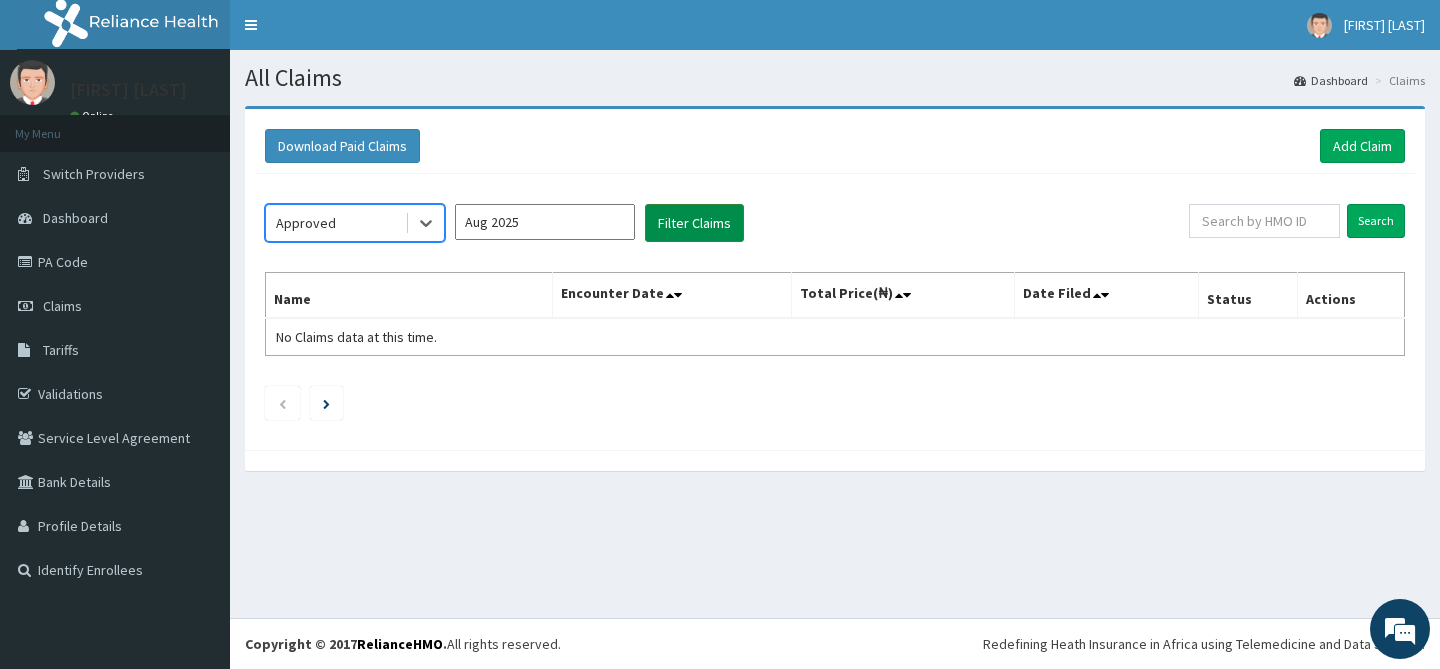 click on "Filter Claims" at bounding box center (694, 223) 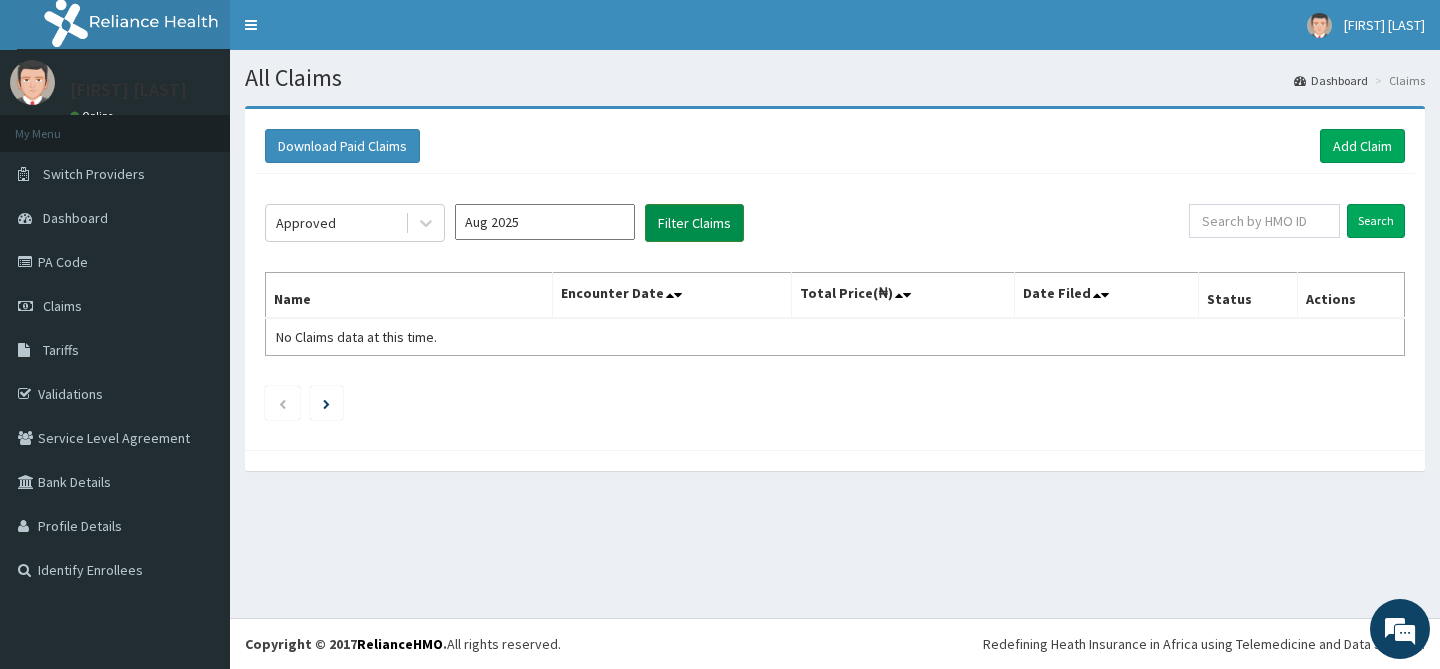 click on "Filter Claims" at bounding box center (694, 223) 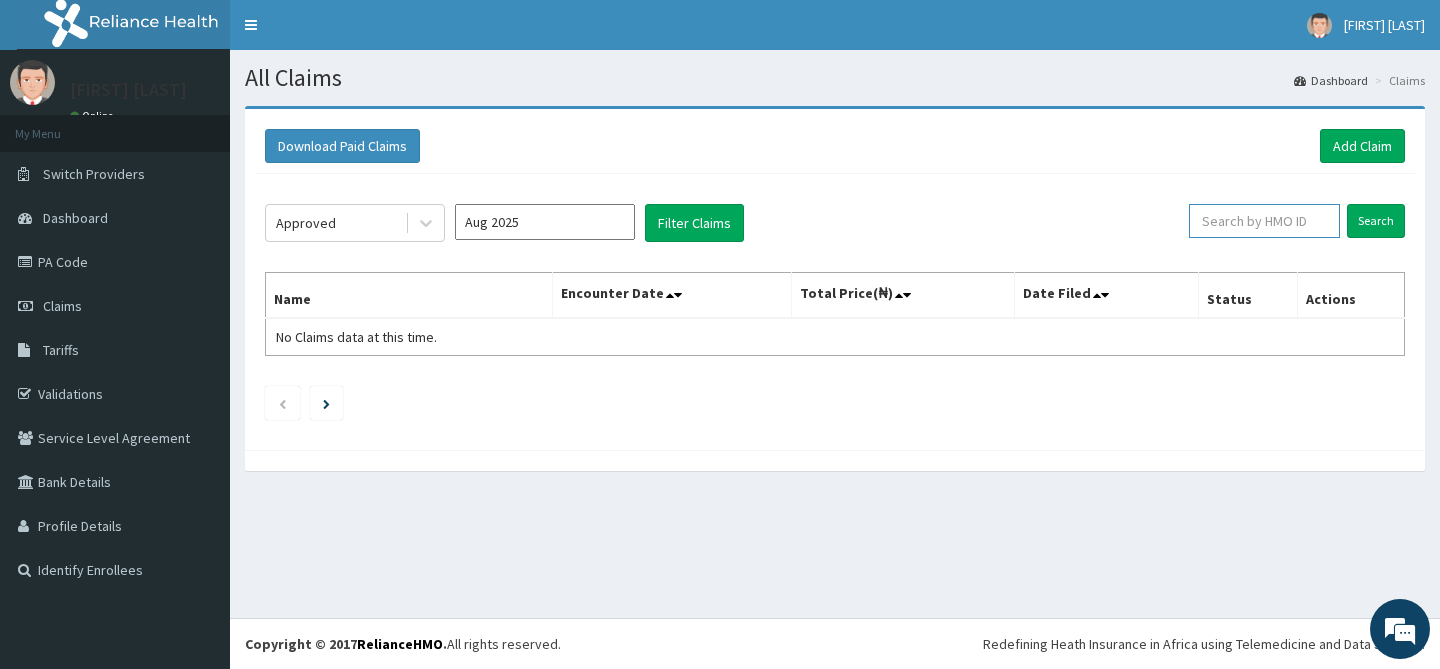 click at bounding box center [1264, 221] 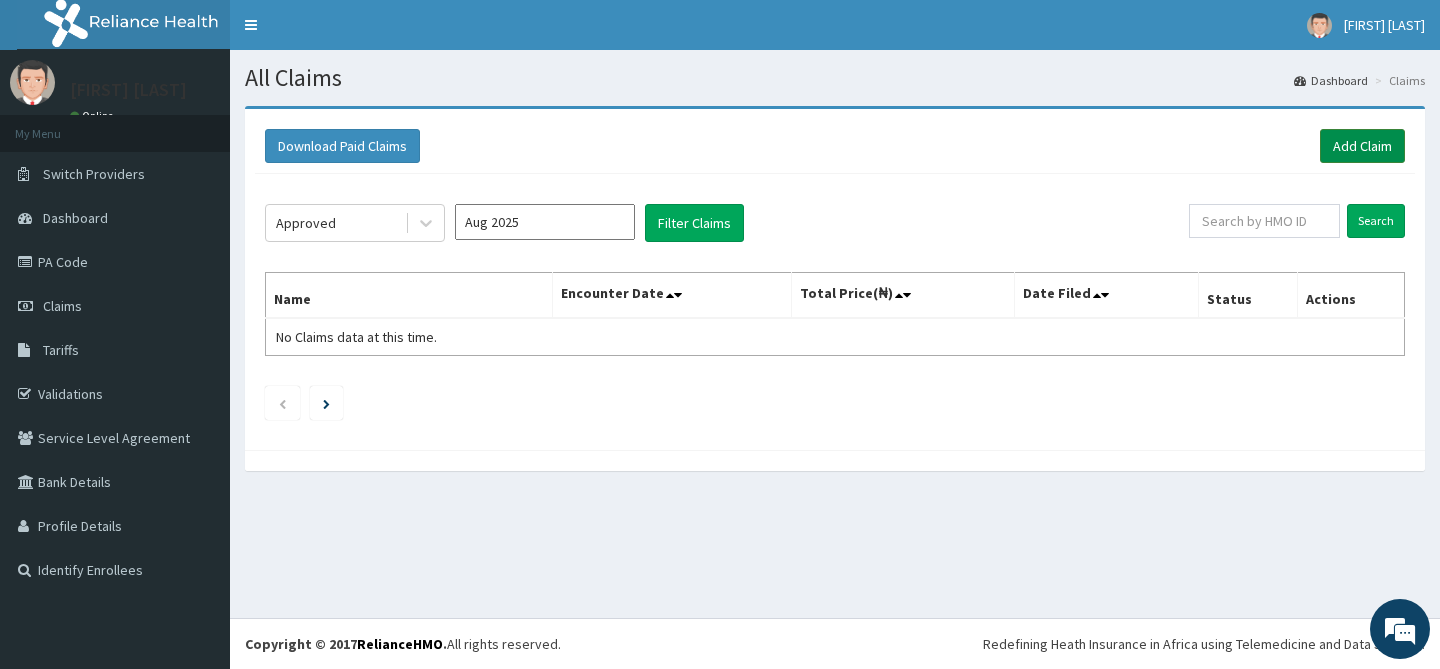 click on "Add Claim" at bounding box center (1362, 146) 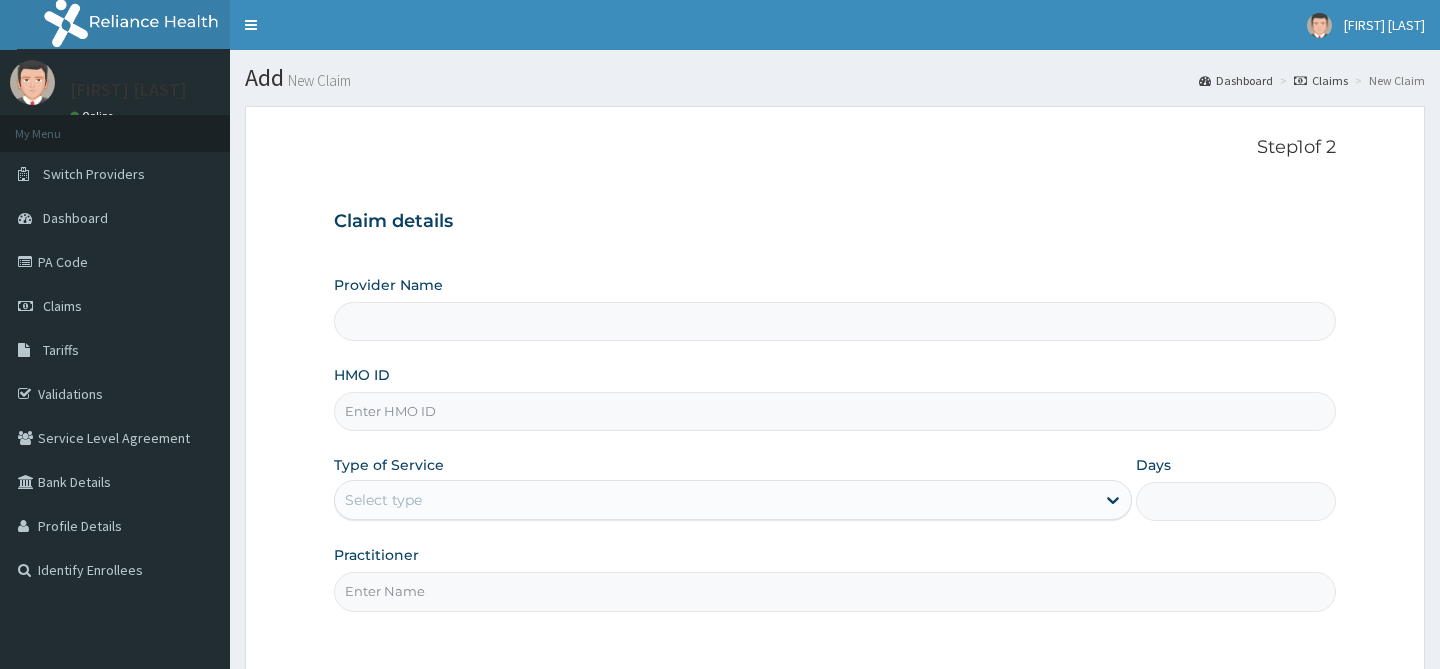 scroll, scrollTop: 0, scrollLeft: 0, axis: both 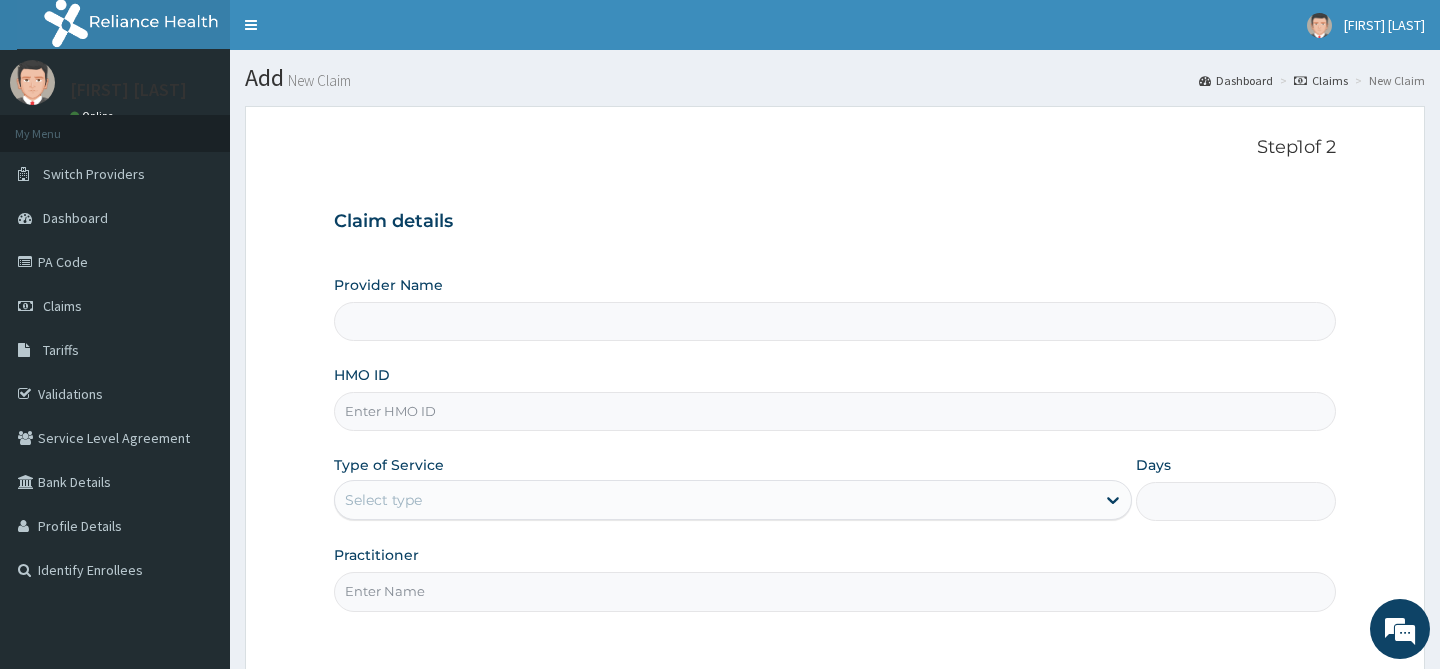 type on "PureHeart Wellness Solutions Clinic" 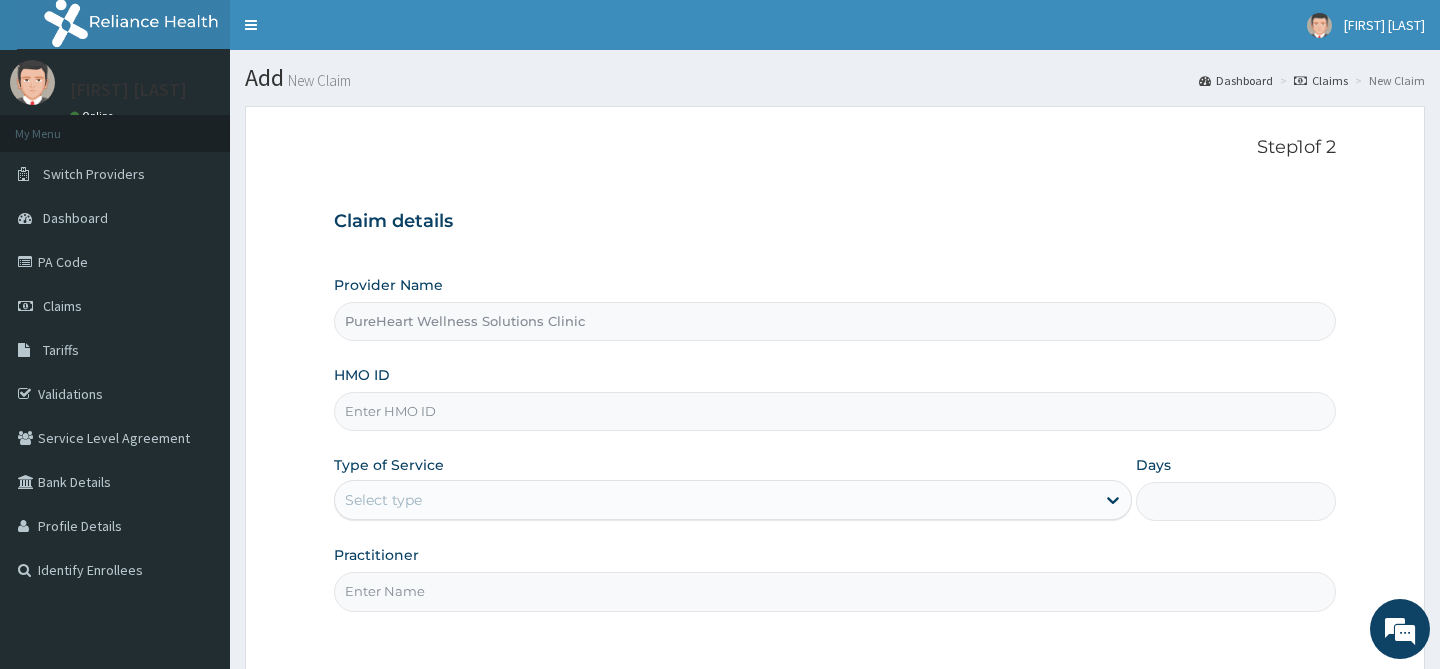 click on "Claims" at bounding box center (1321, 80) 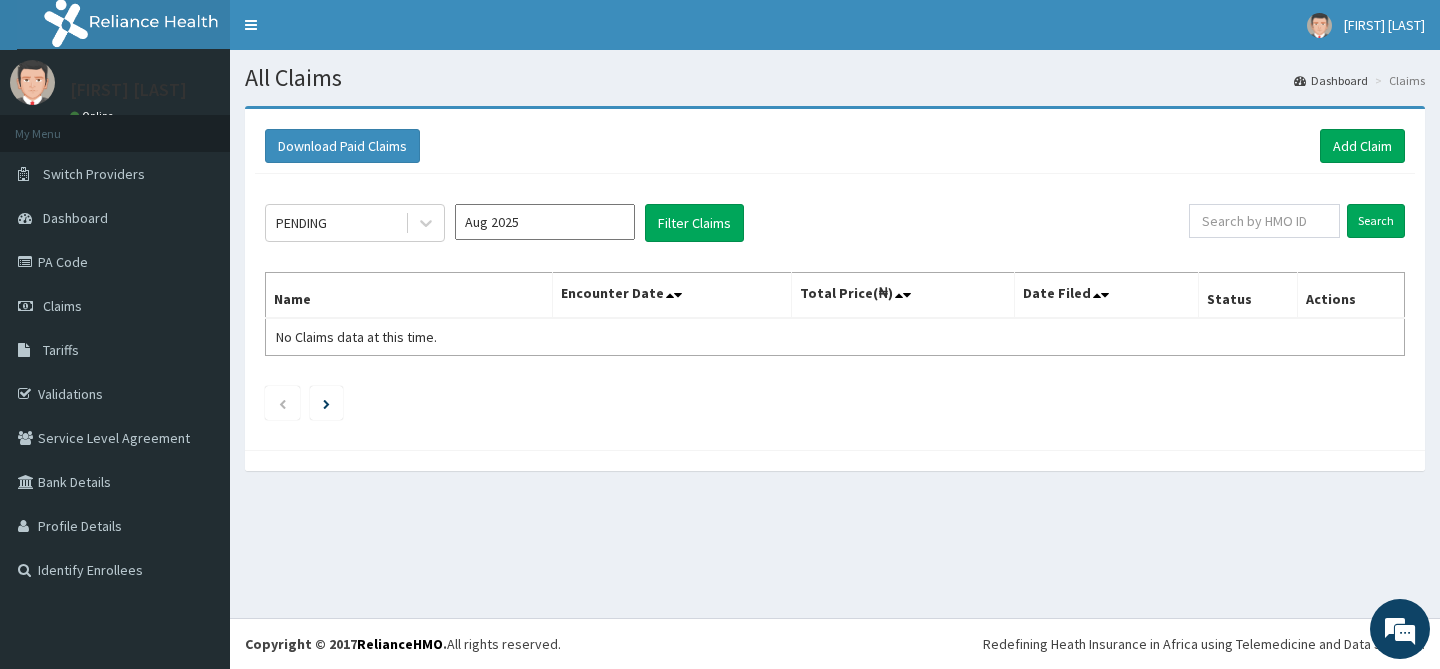 scroll, scrollTop: 0, scrollLeft: 0, axis: both 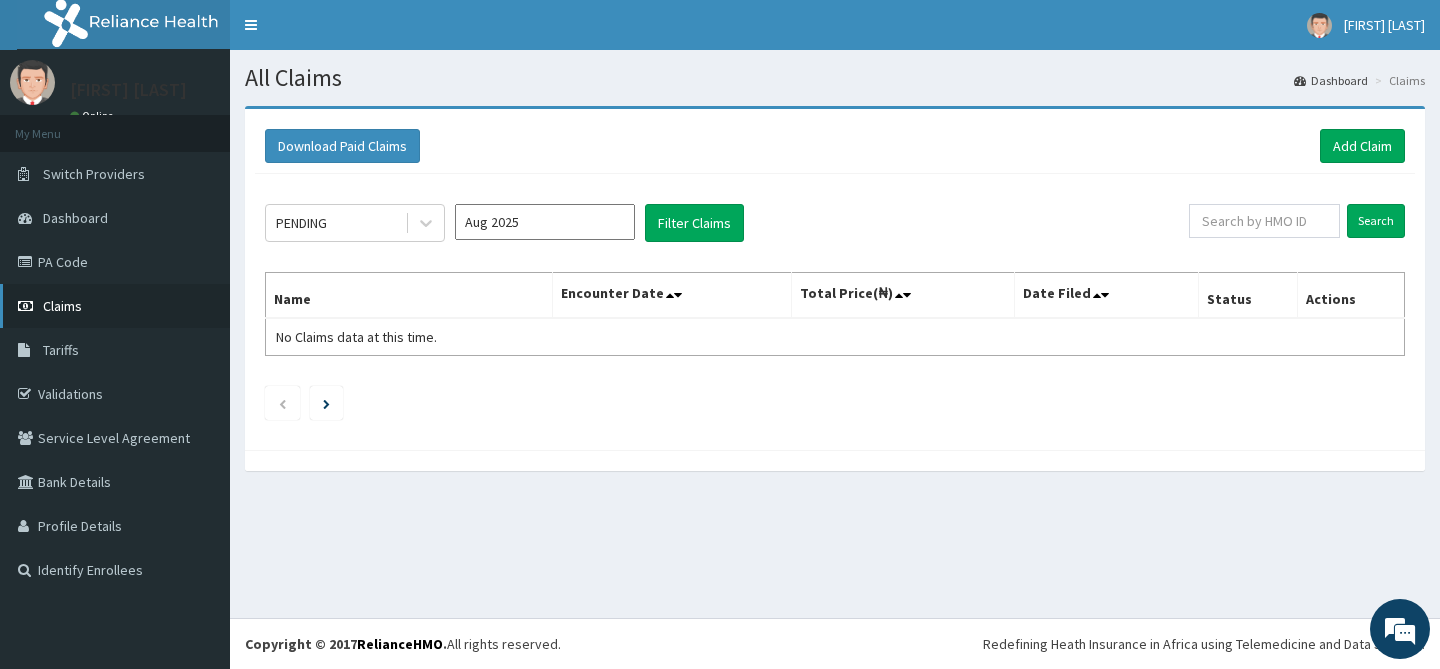 click on "Claims" at bounding box center (115, 306) 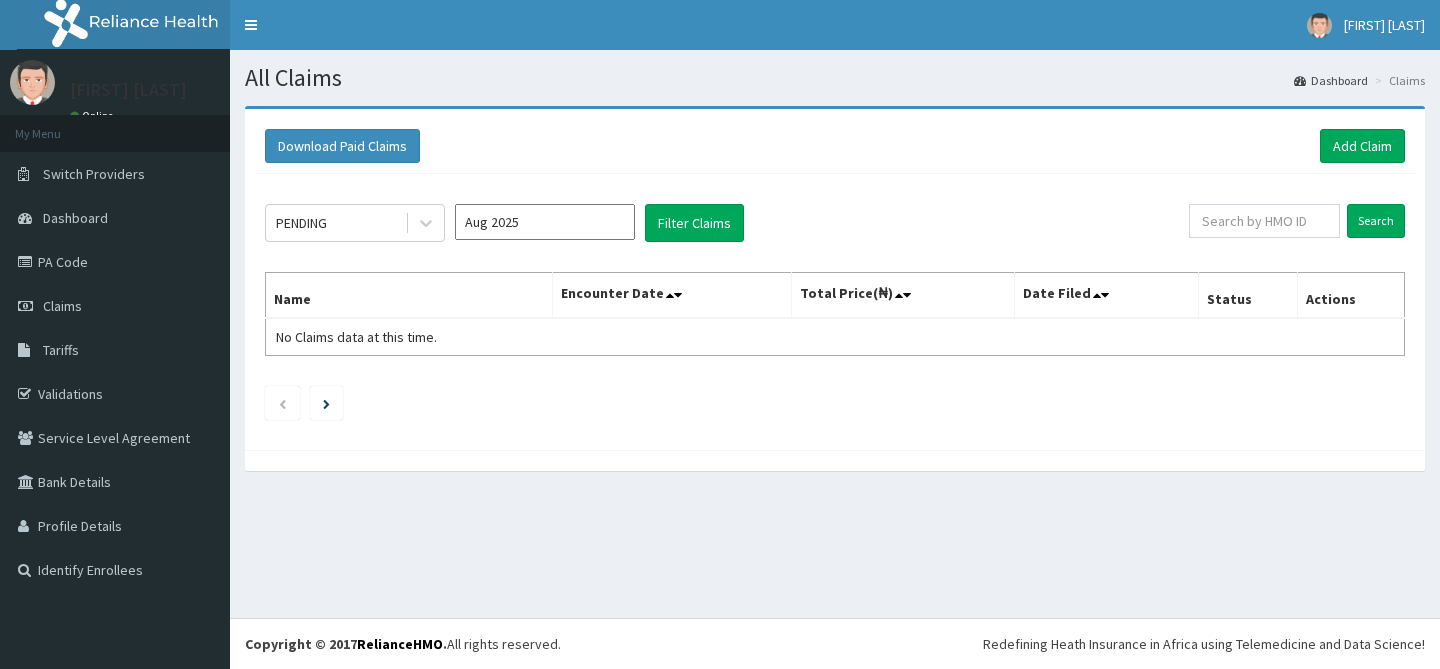 scroll, scrollTop: 0, scrollLeft: 0, axis: both 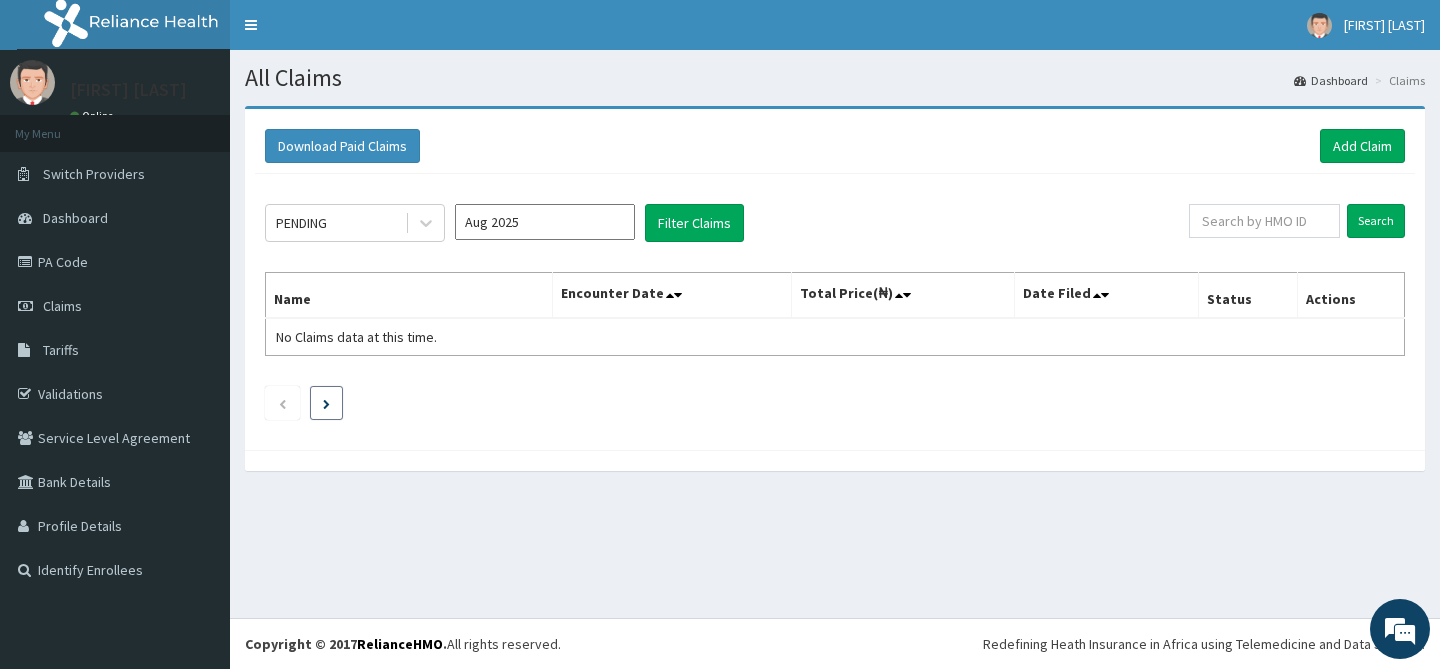 click at bounding box center [326, 404] 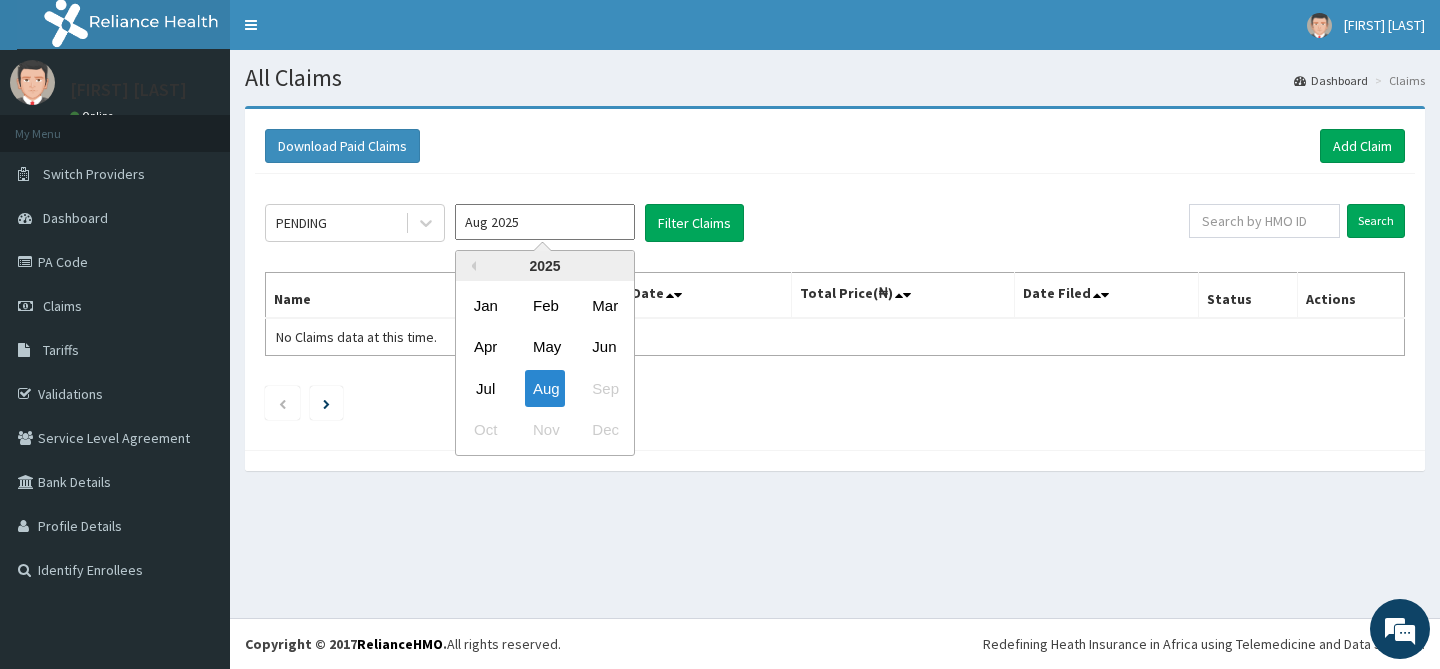 click on "Aug 2025" at bounding box center [545, 222] 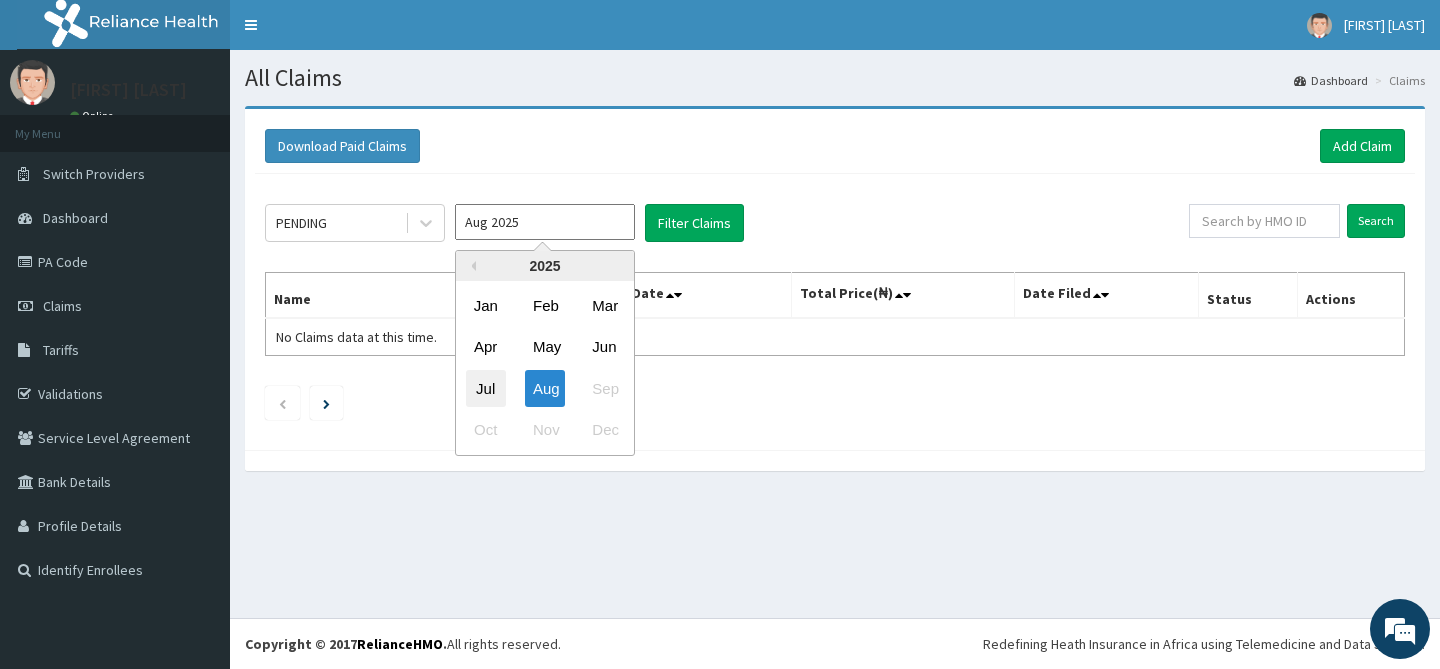 click on "Jul" at bounding box center [486, 388] 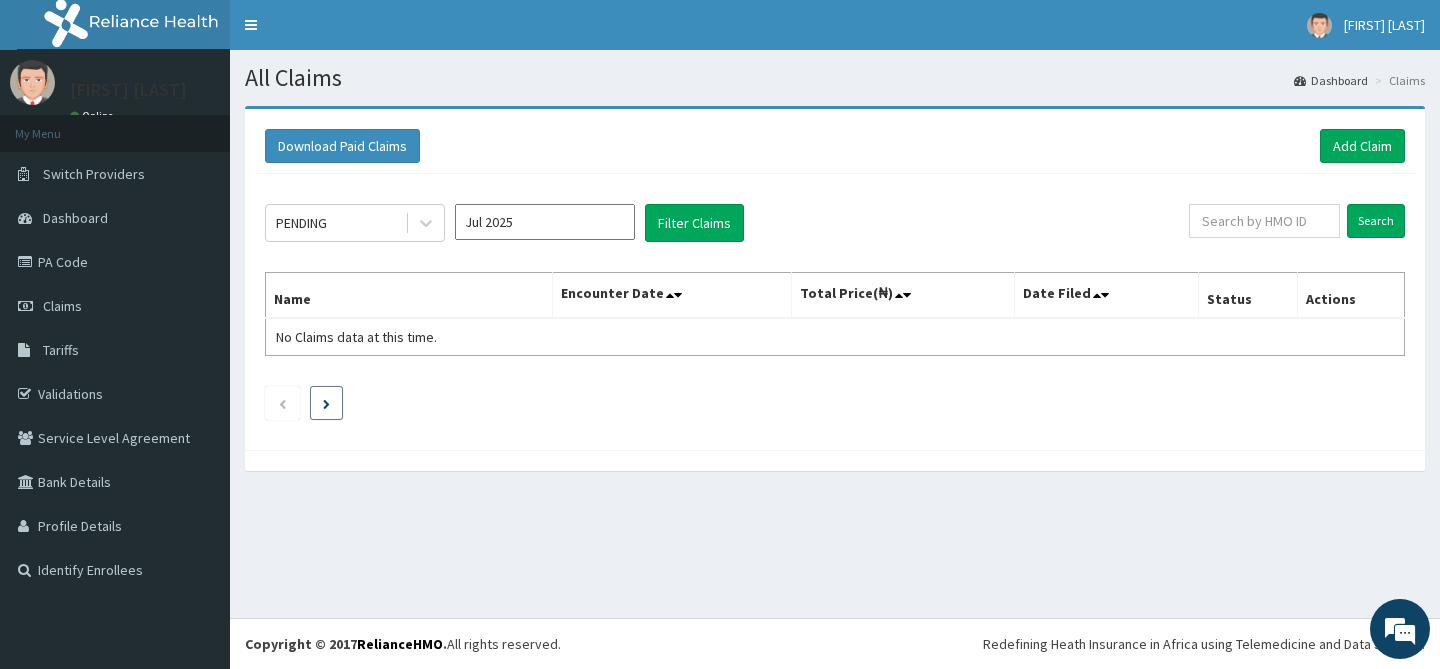 click at bounding box center (326, 404) 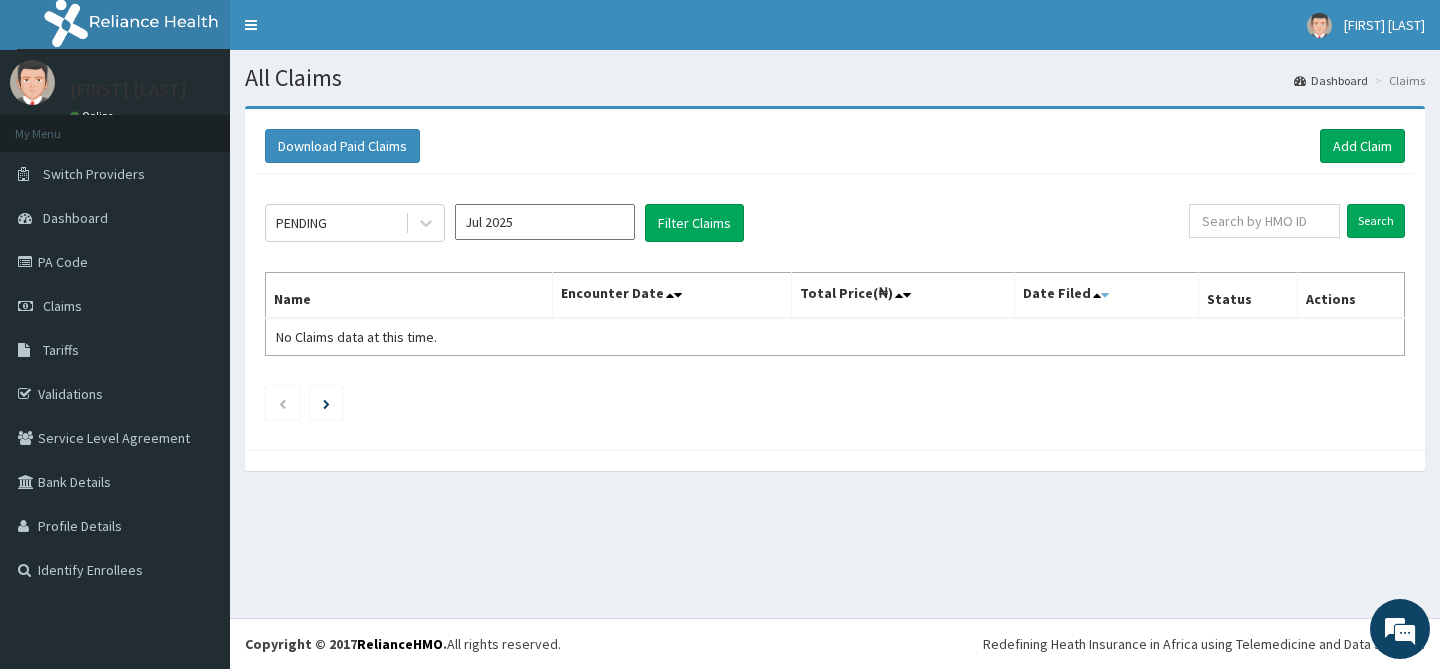 click at bounding box center (1105, 295) 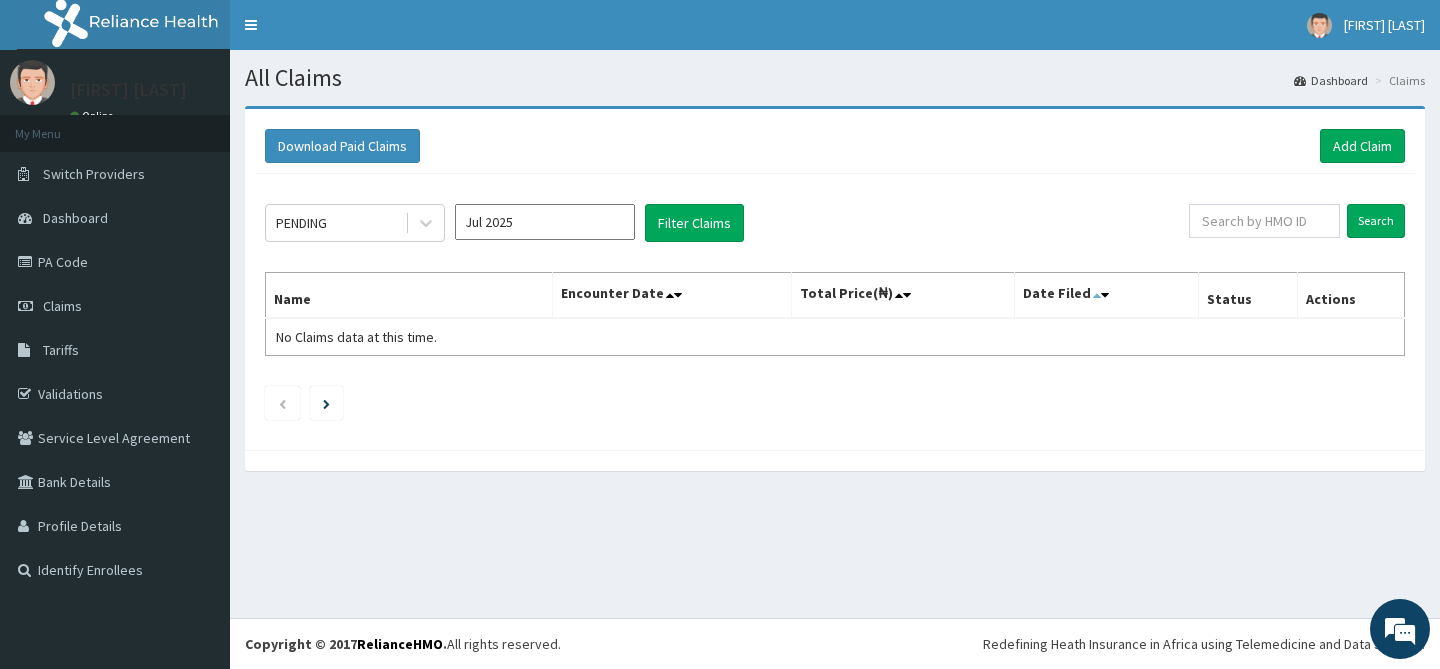 click at bounding box center [1097, 295] 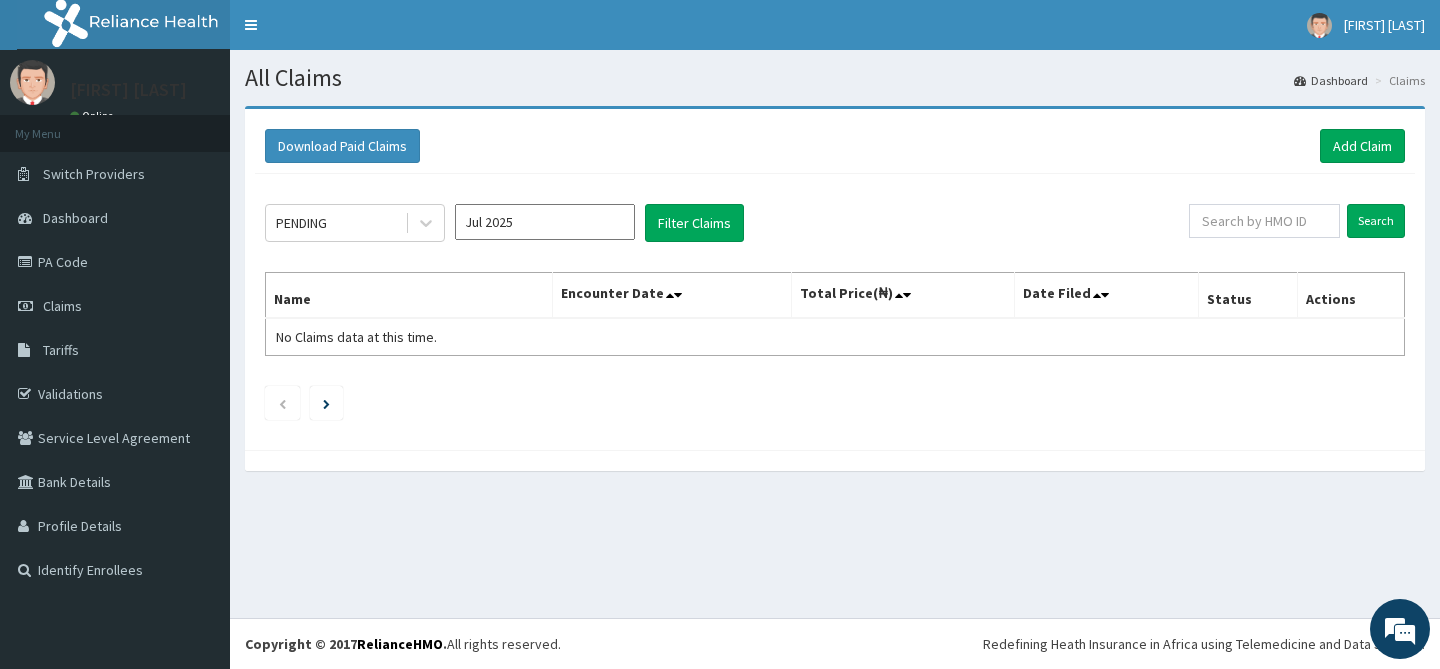 click on "Dashboard" at bounding box center [1331, 80] 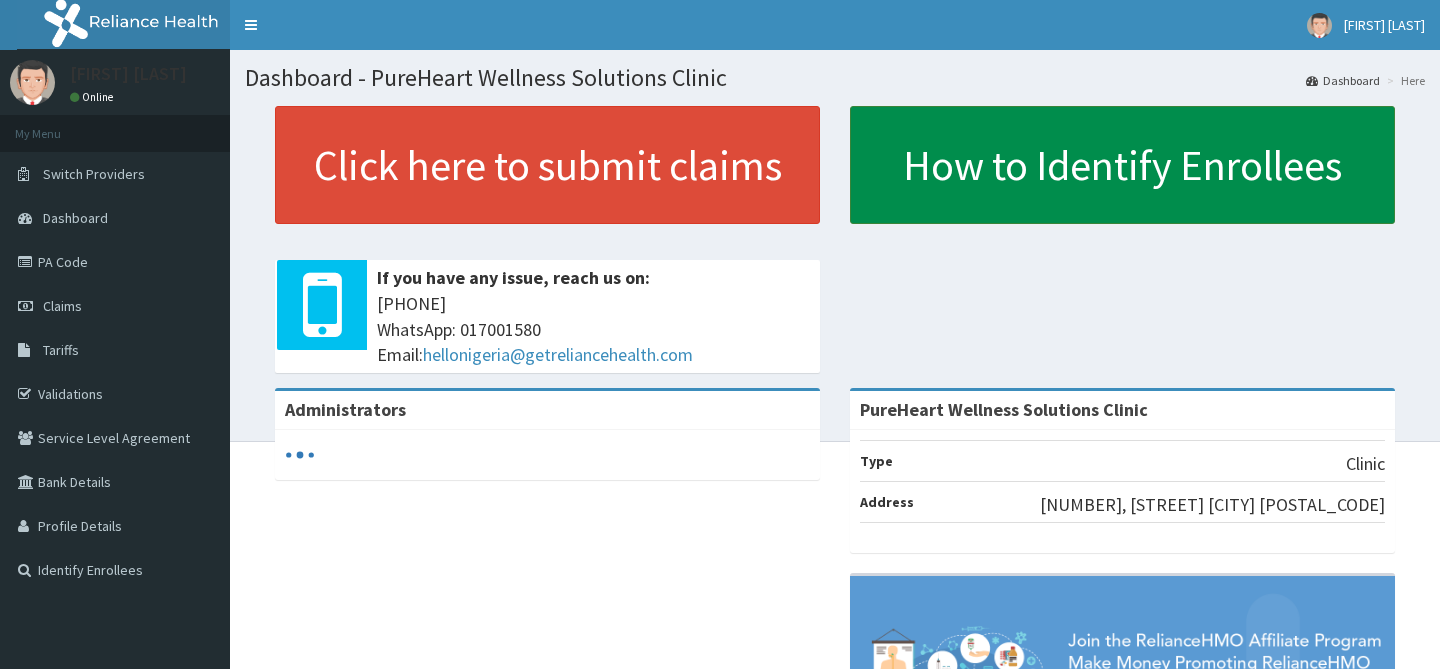 scroll, scrollTop: 0, scrollLeft: 0, axis: both 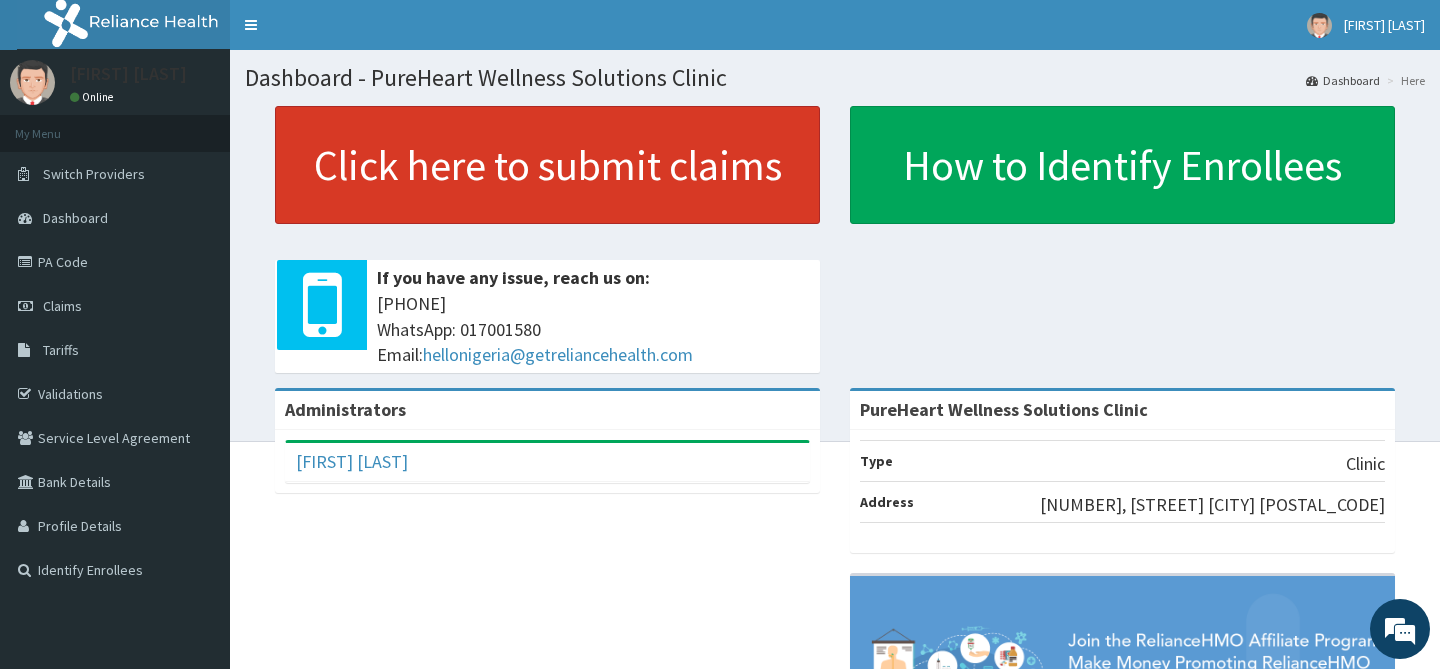click on "Click here to submit claims" at bounding box center (547, 165) 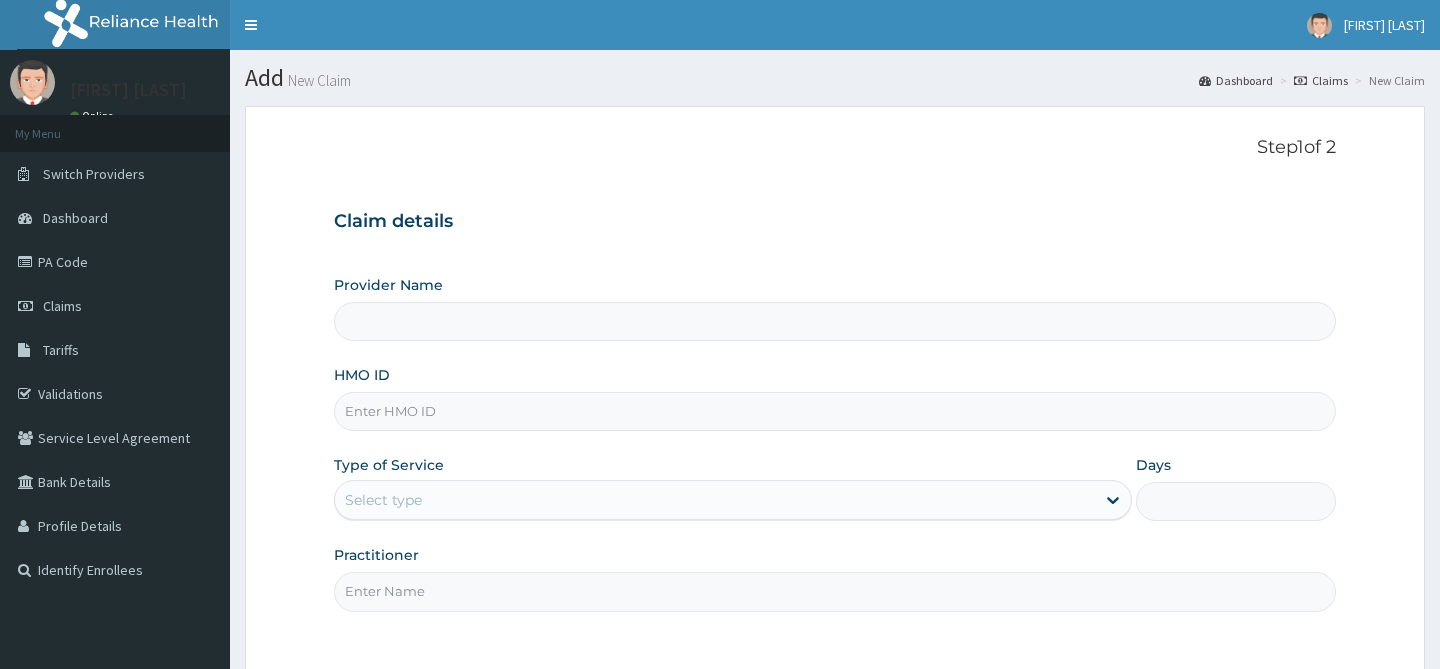 scroll, scrollTop: 0, scrollLeft: 0, axis: both 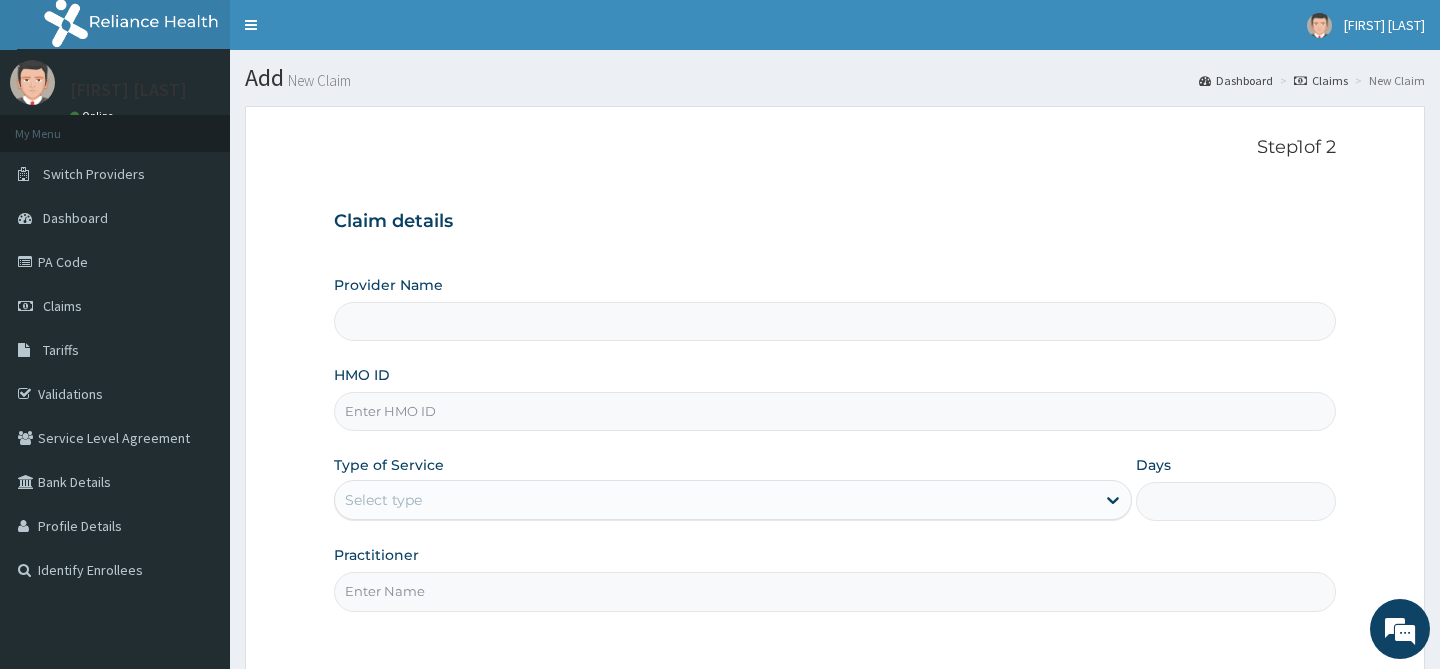 type on "PureHeart Wellness Solutions Clinic" 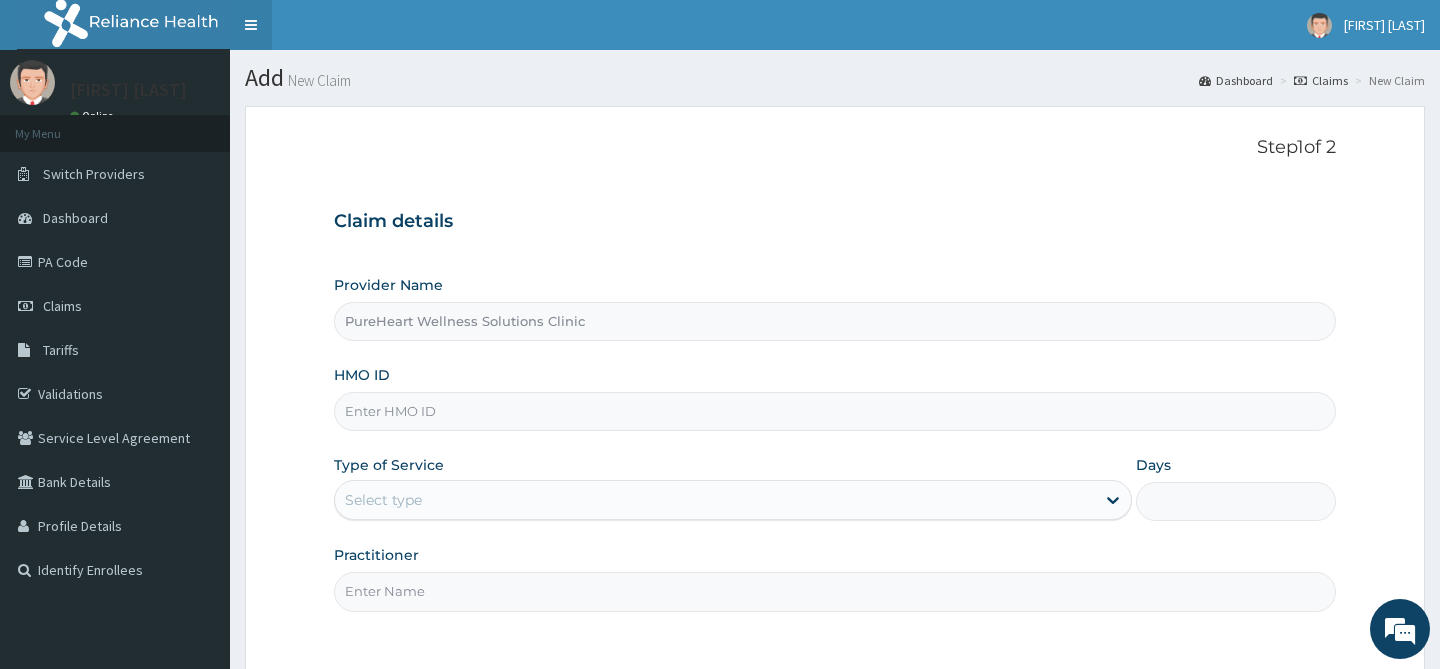 click on "Toggle navigation" at bounding box center [251, 25] 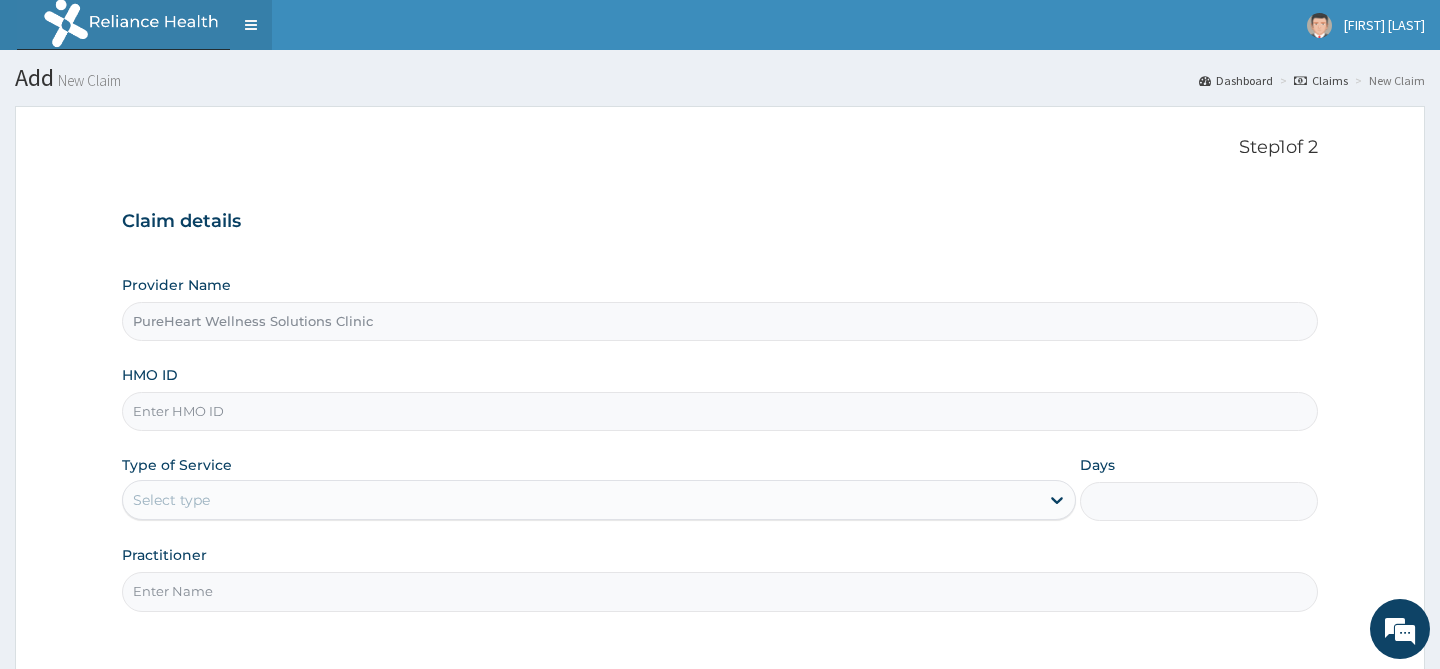 click on "Toggle navigation" at bounding box center [251, 25] 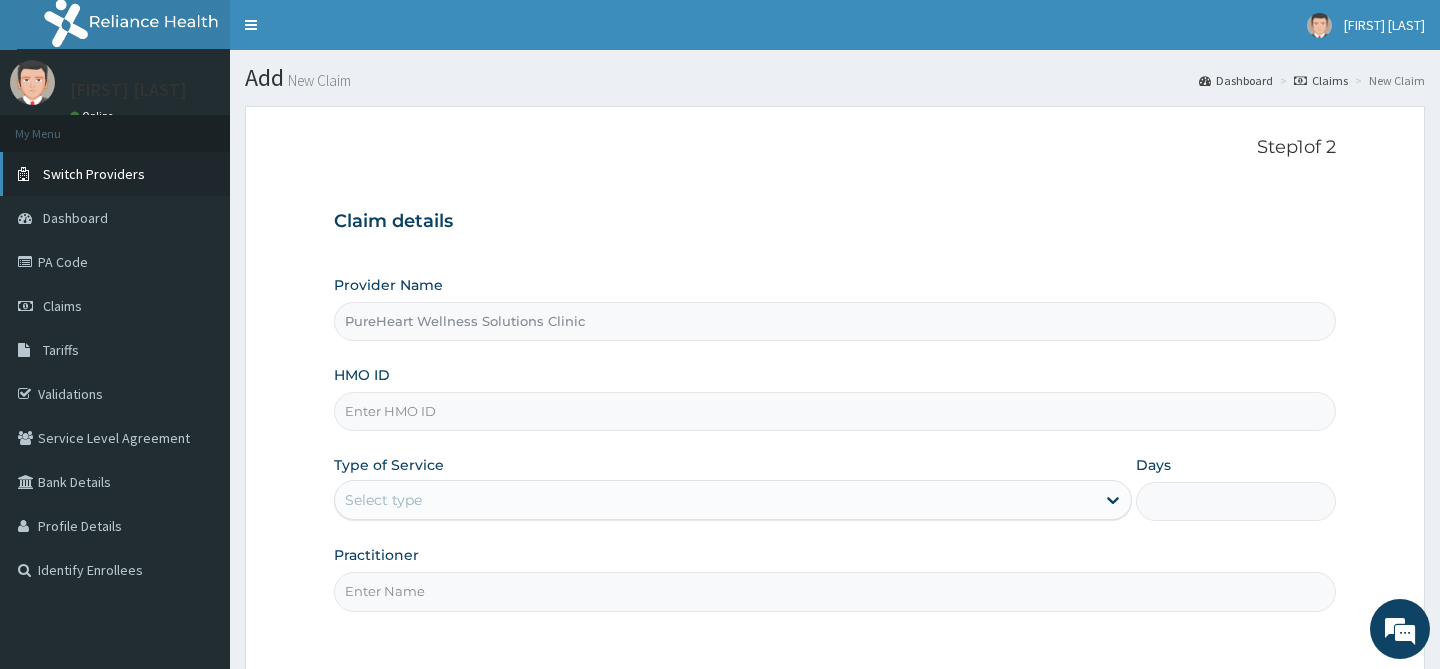 scroll, scrollTop: 0, scrollLeft: 0, axis: both 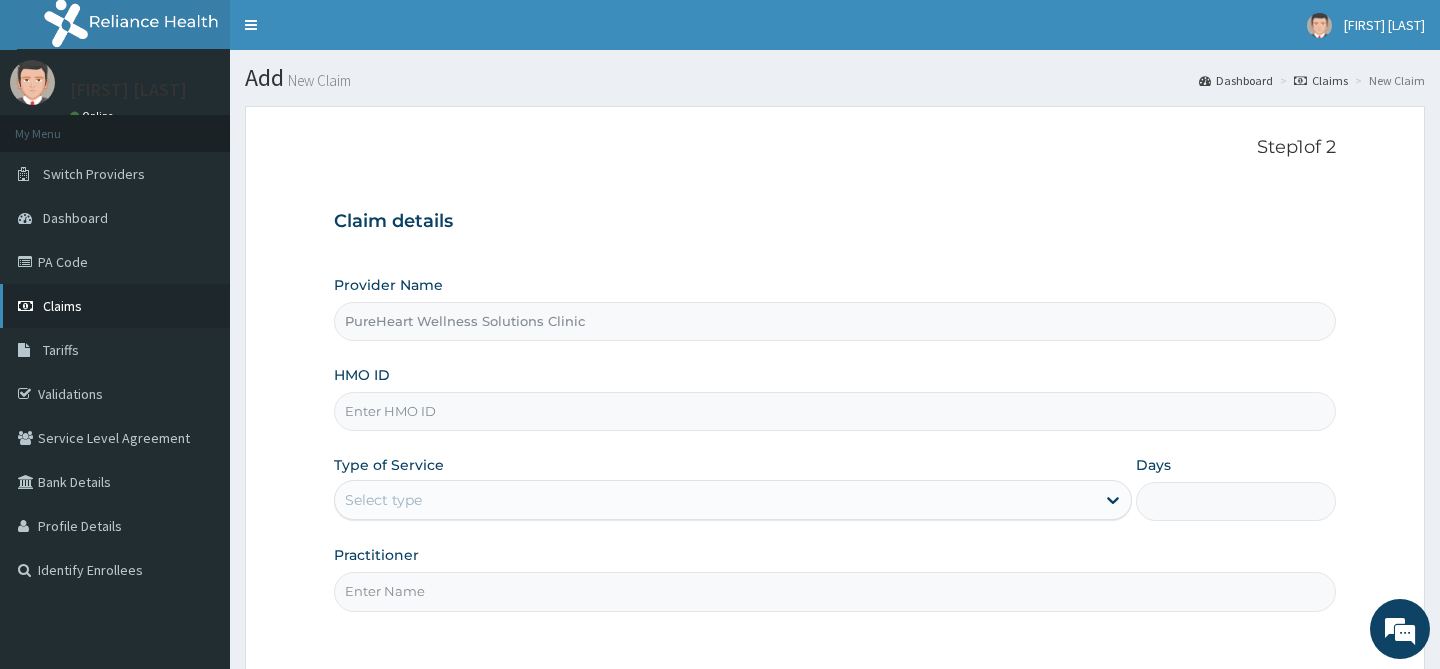 click on "Claims" at bounding box center [62, 306] 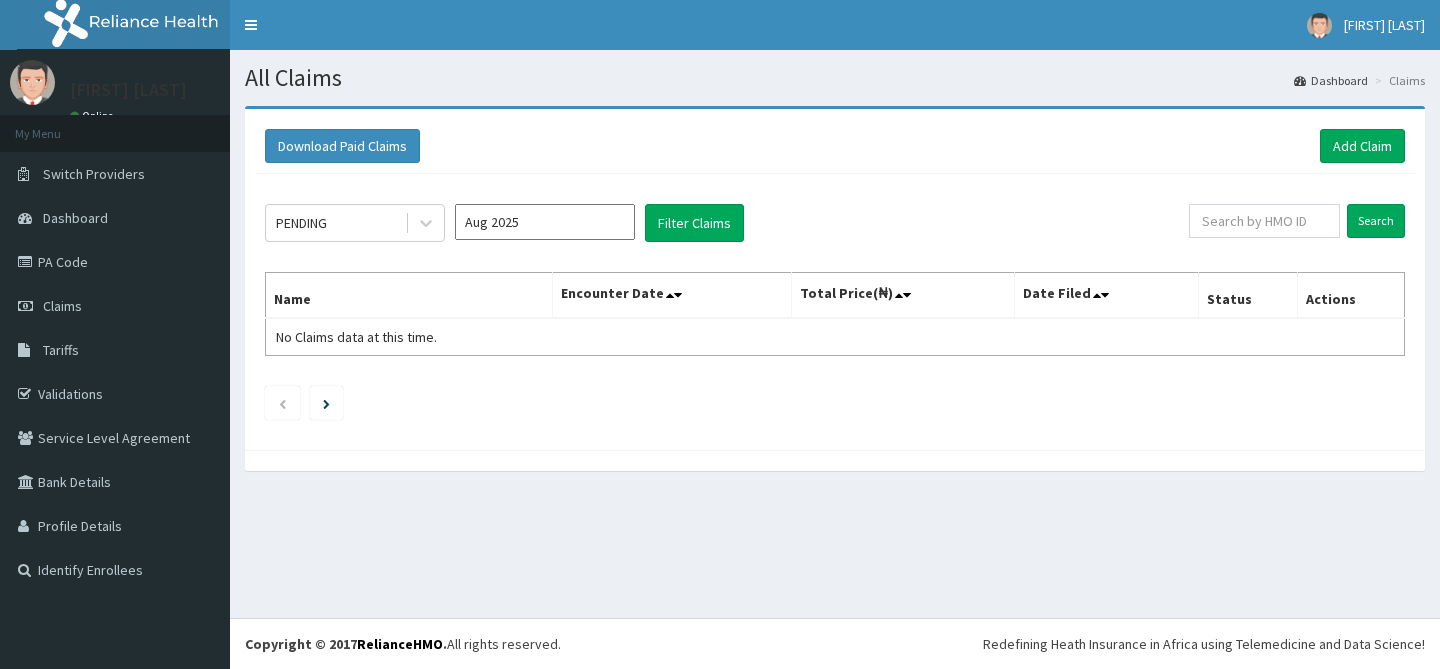 scroll, scrollTop: 0, scrollLeft: 0, axis: both 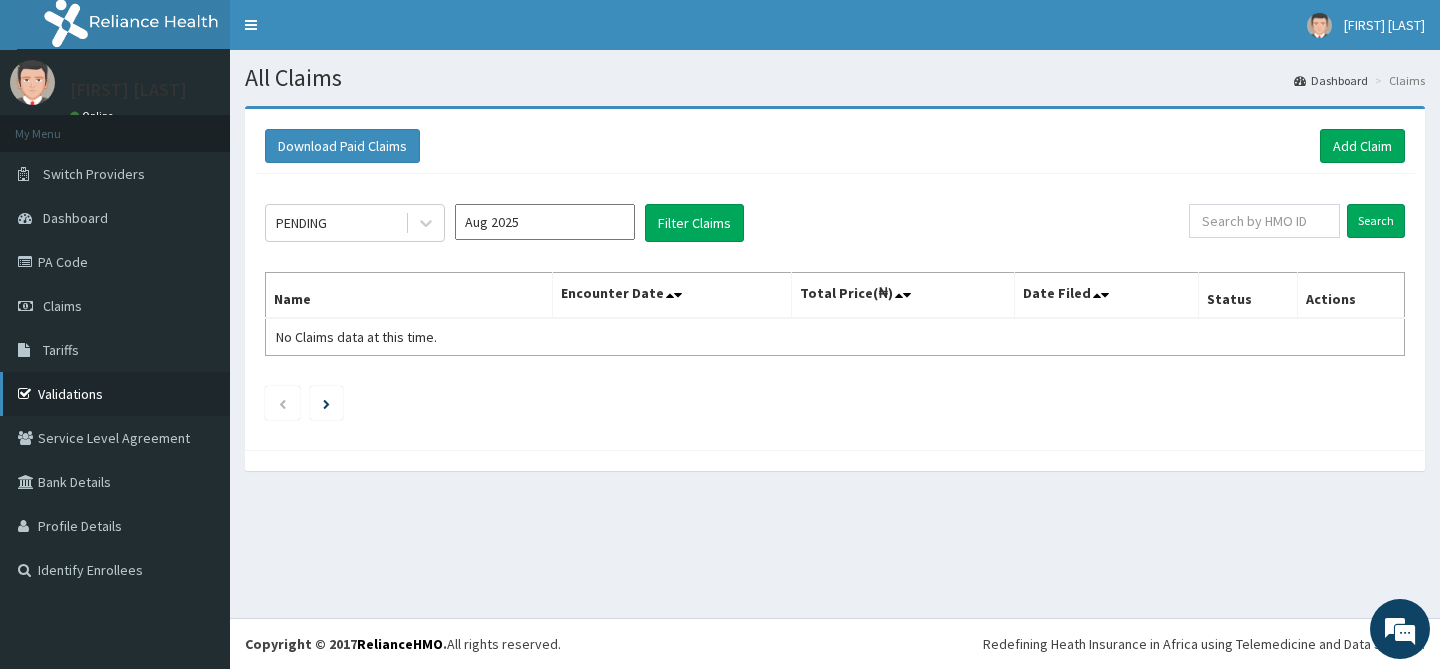 click on "Validations" at bounding box center (115, 394) 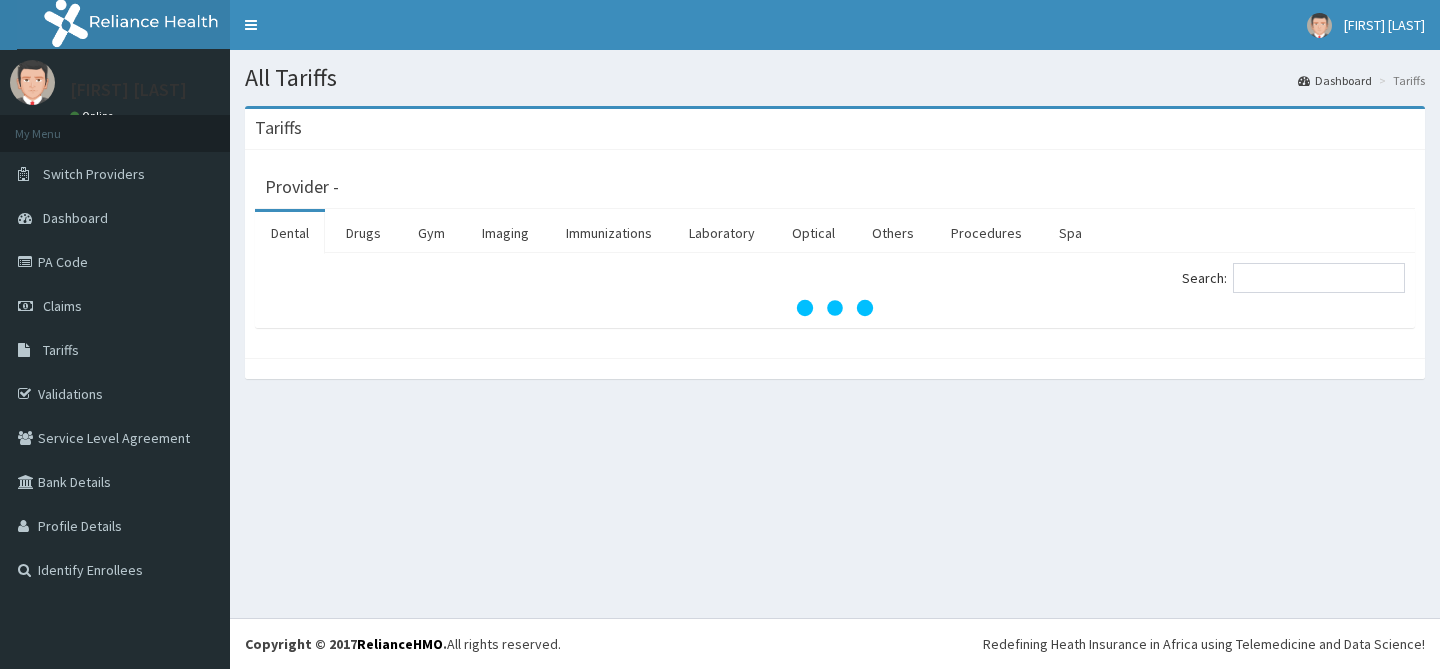 scroll, scrollTop: 0, scrollLeft: 0, axis: both 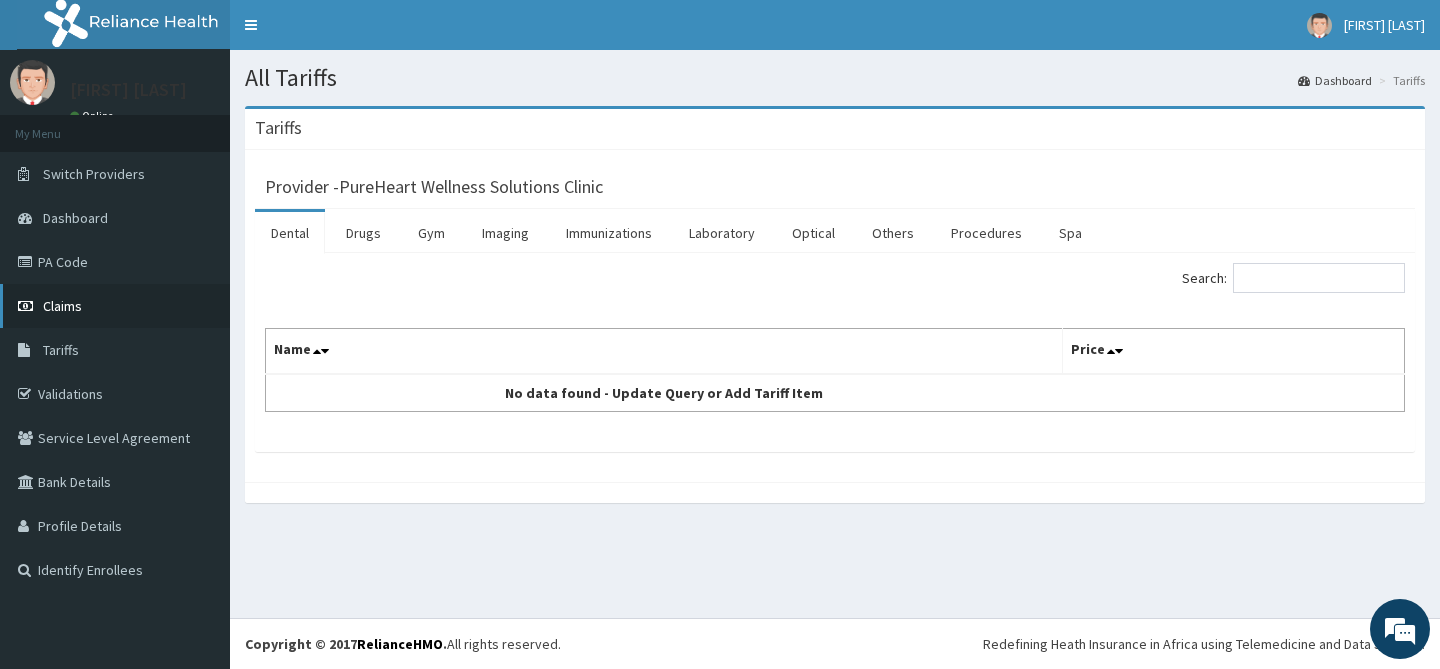 click on "Claims" at bounding box center [62, 306] 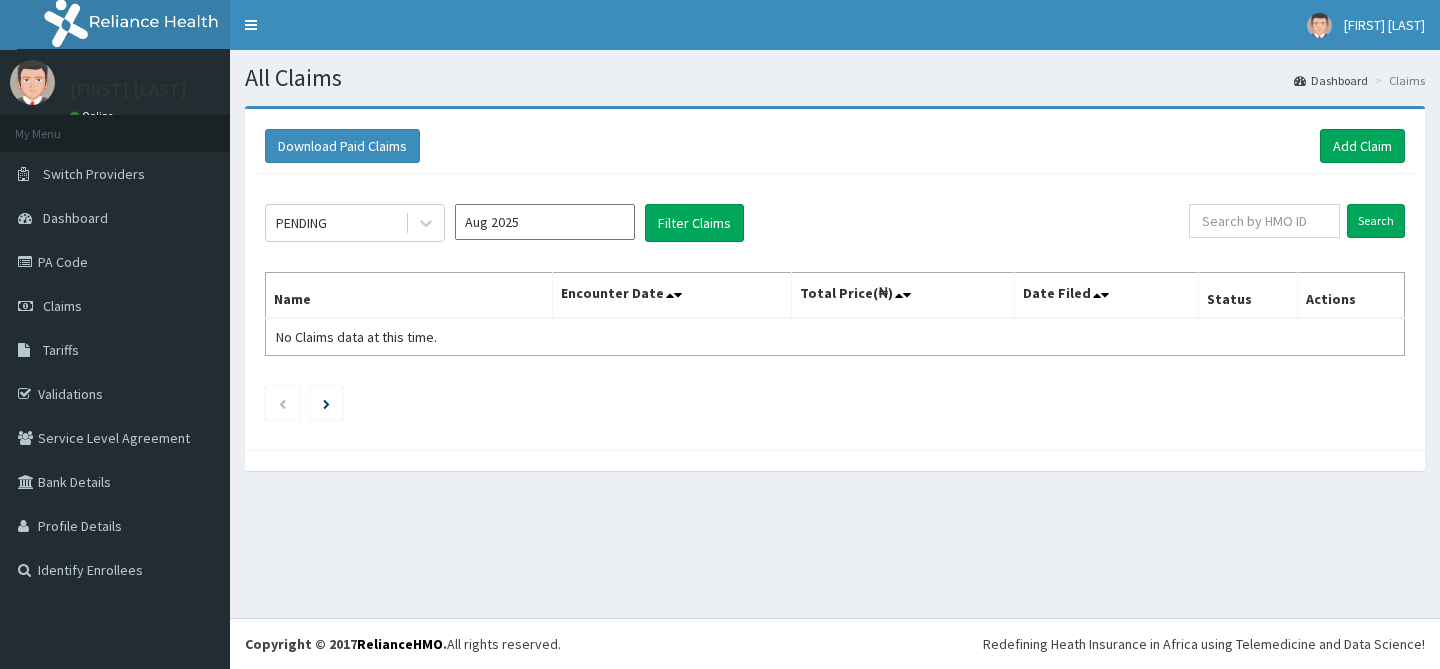 scroll, scrollTop: 0, scrollLeft: 0, axis: both 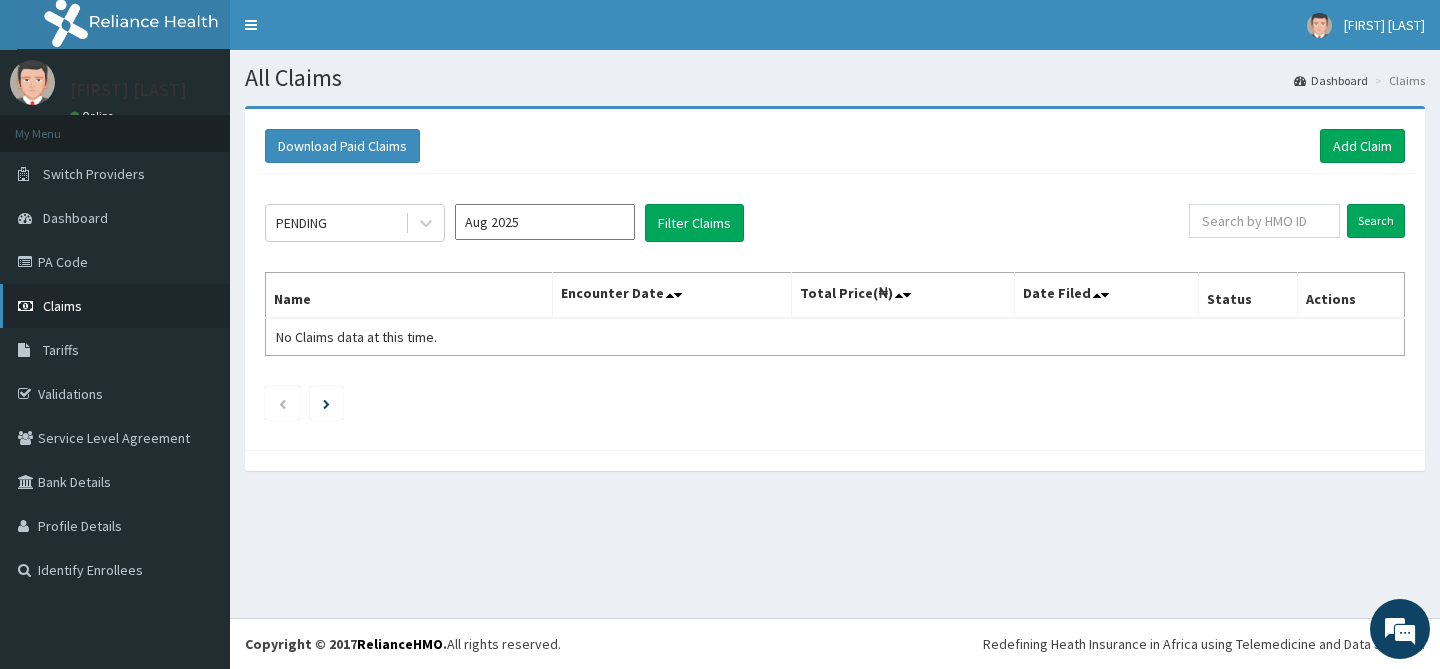 click on "Claims" at bounding box center [62, 306] 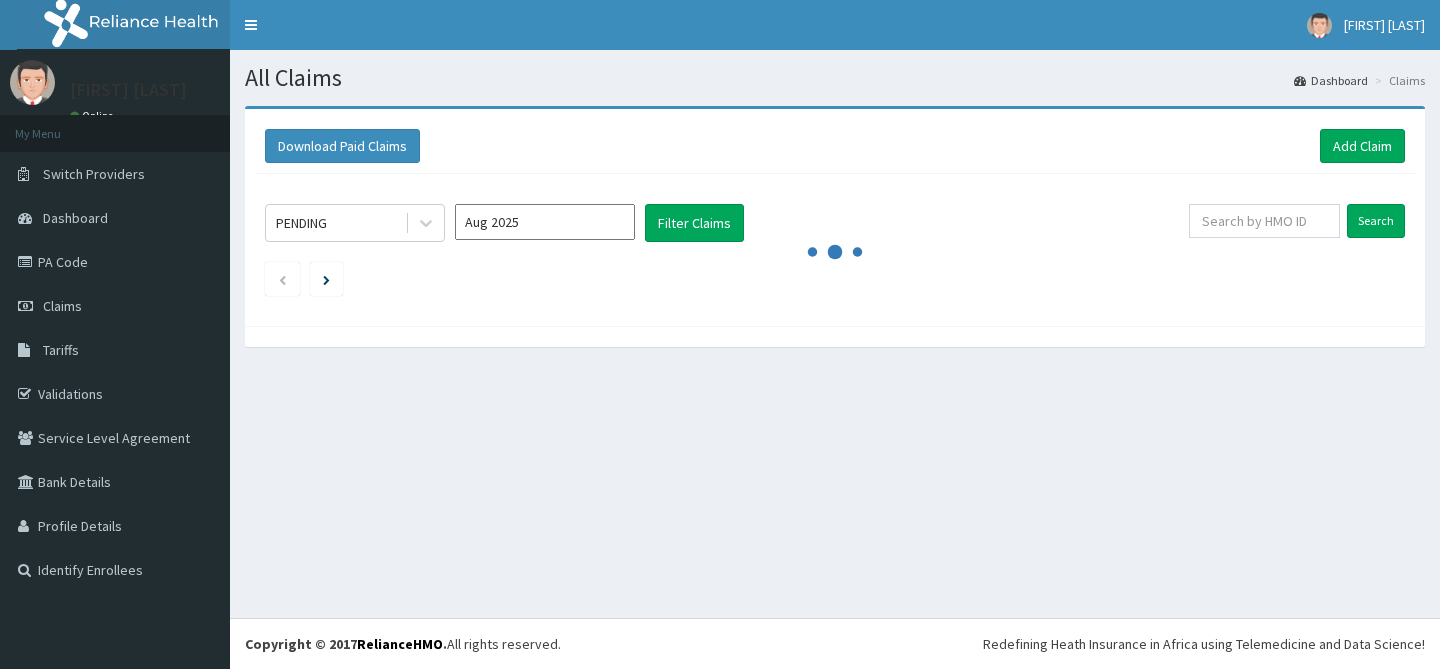 scroll, scrollTop: 0, scrollLeft: 0, axis: both 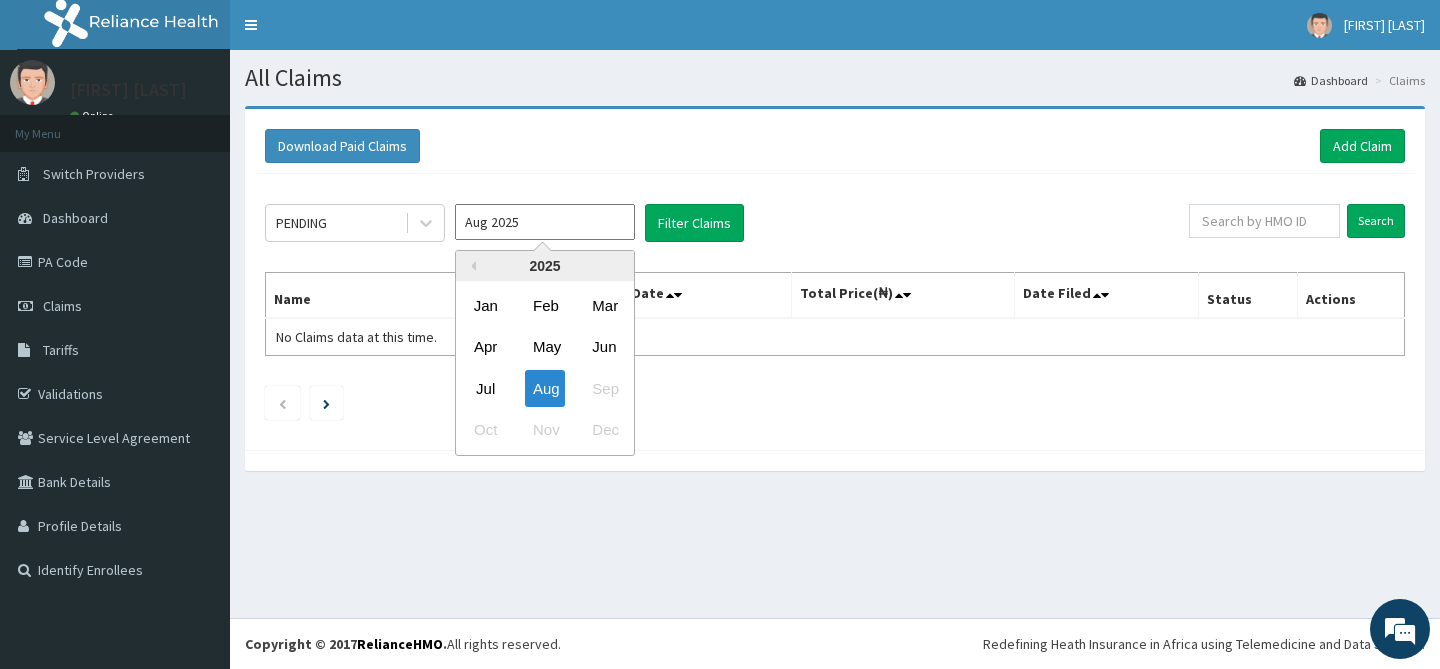 click on "Aug 2025" at bounding box center (545, 222) 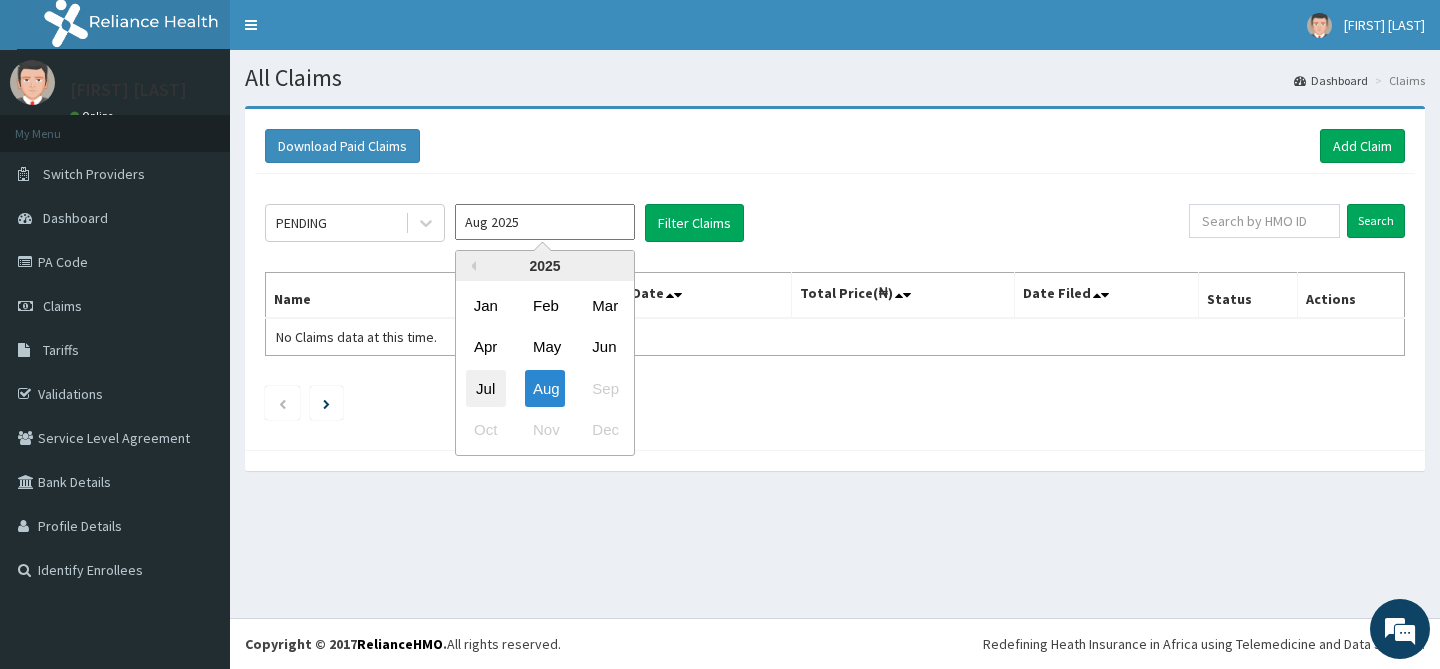 click on "Jul" at bounding box center [486, 388] 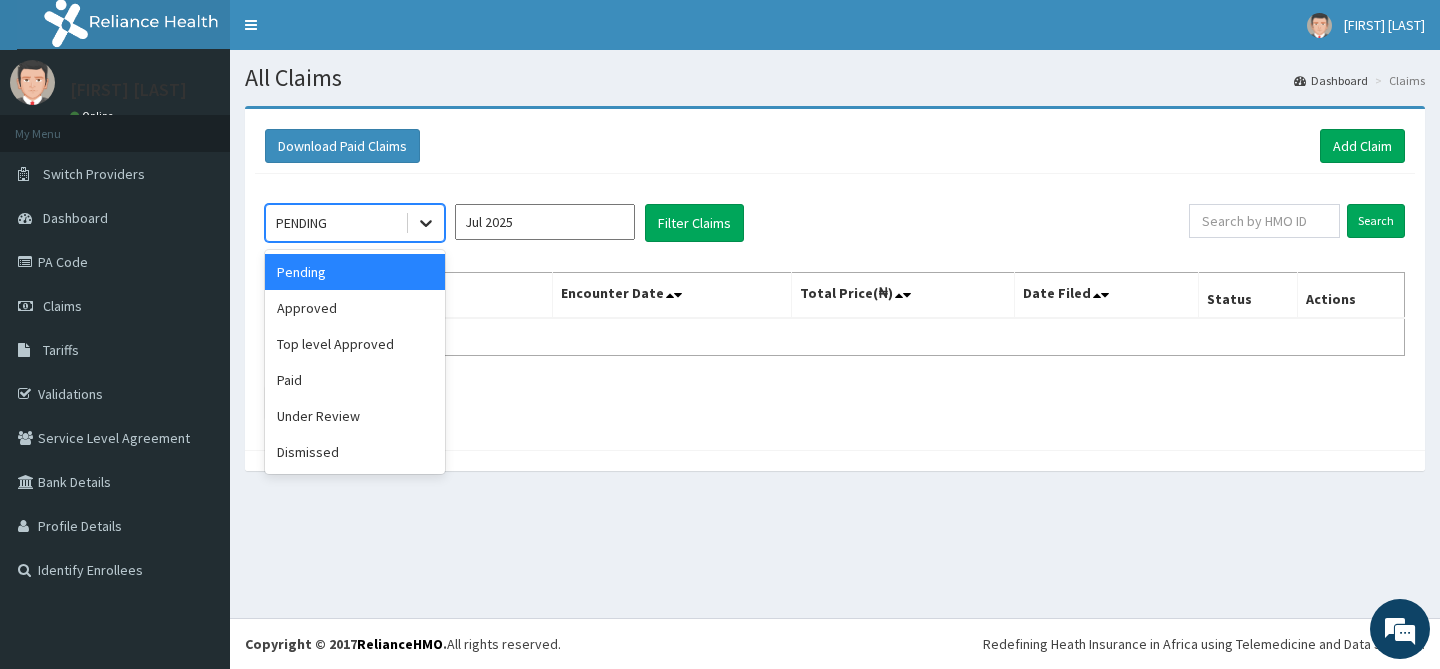 click 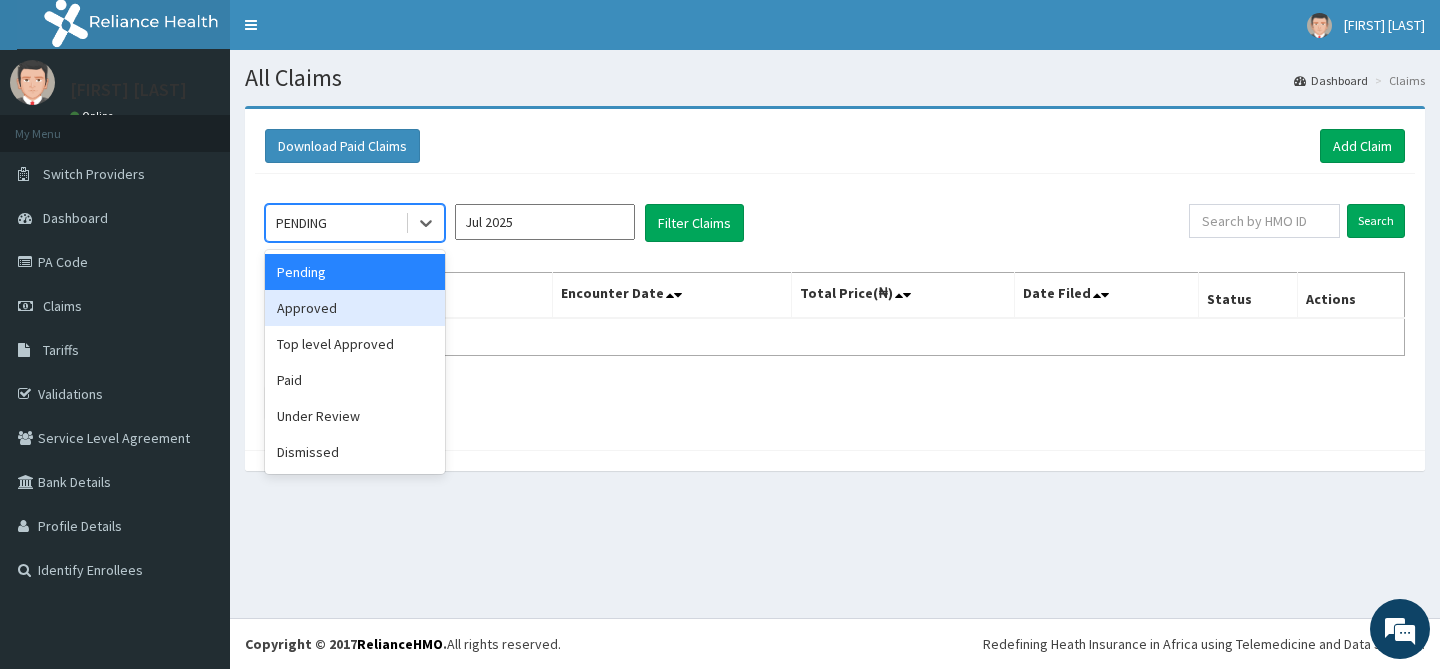 click on "Approved" at bounding box center [355, 308] 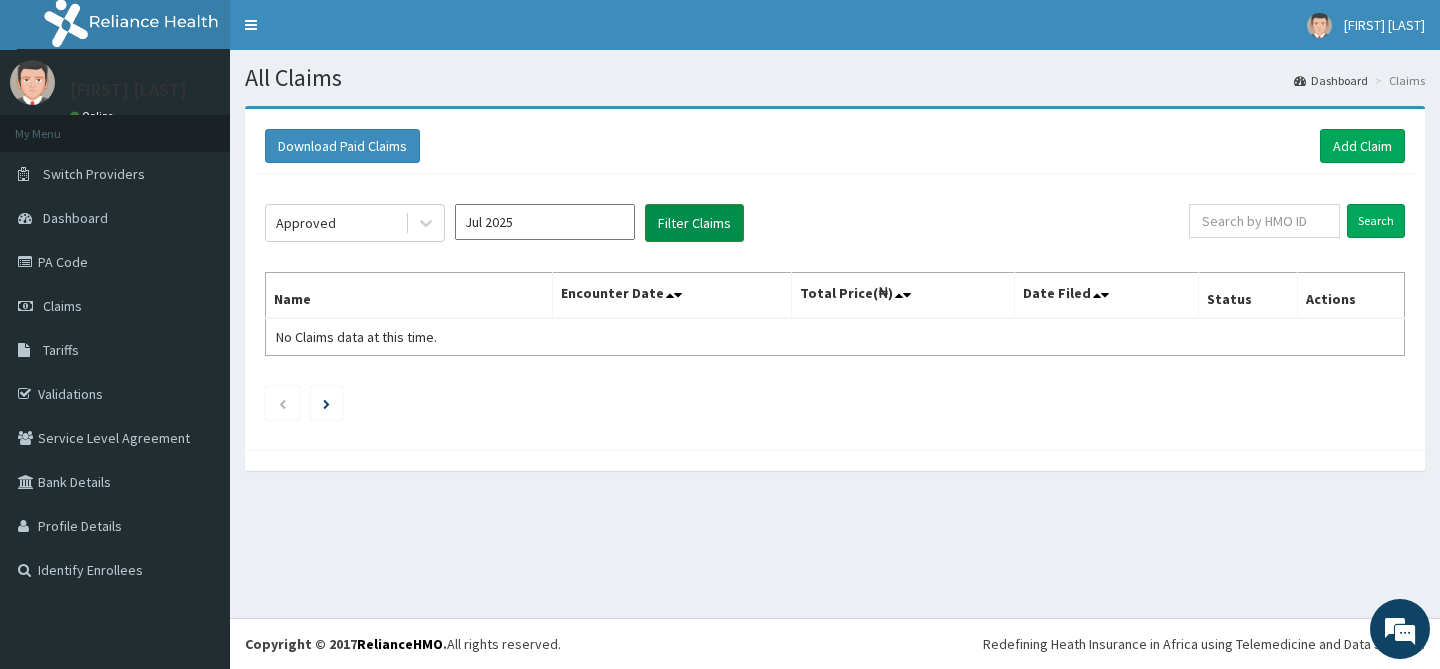 click on "Filter Claims" at bounding box center (694, 223) 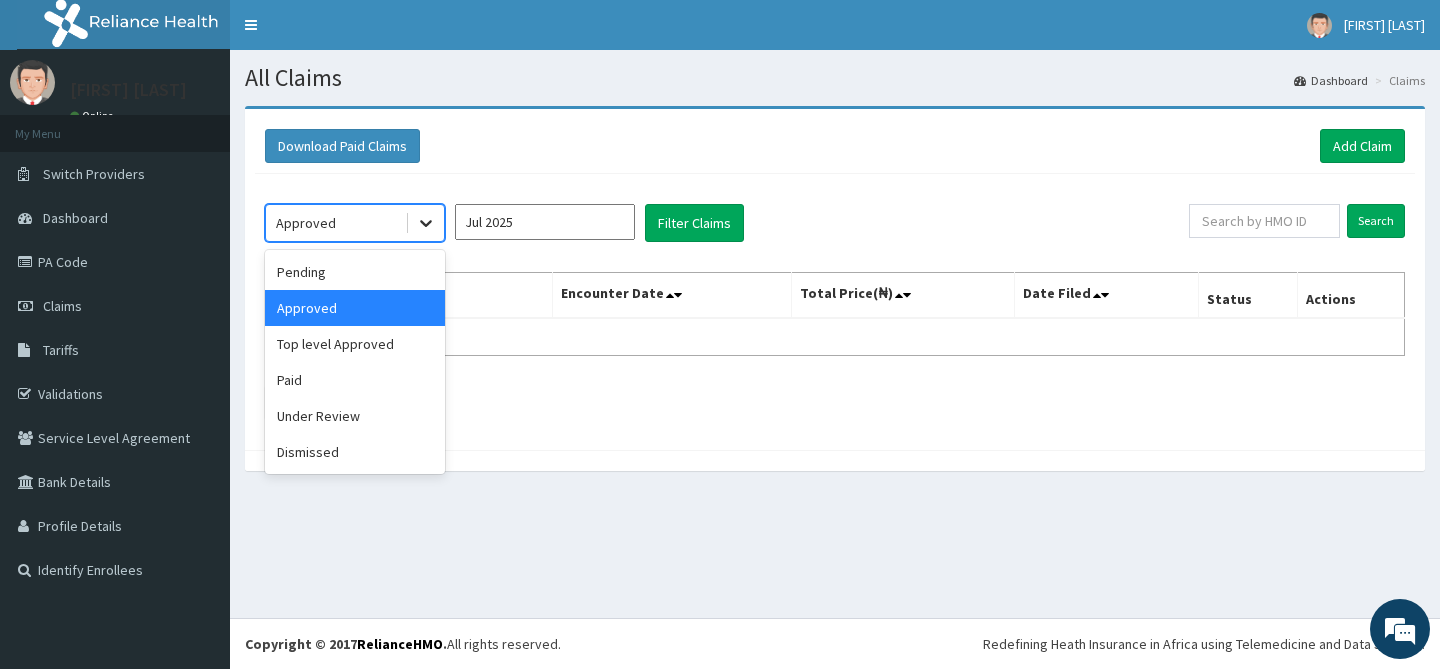 click 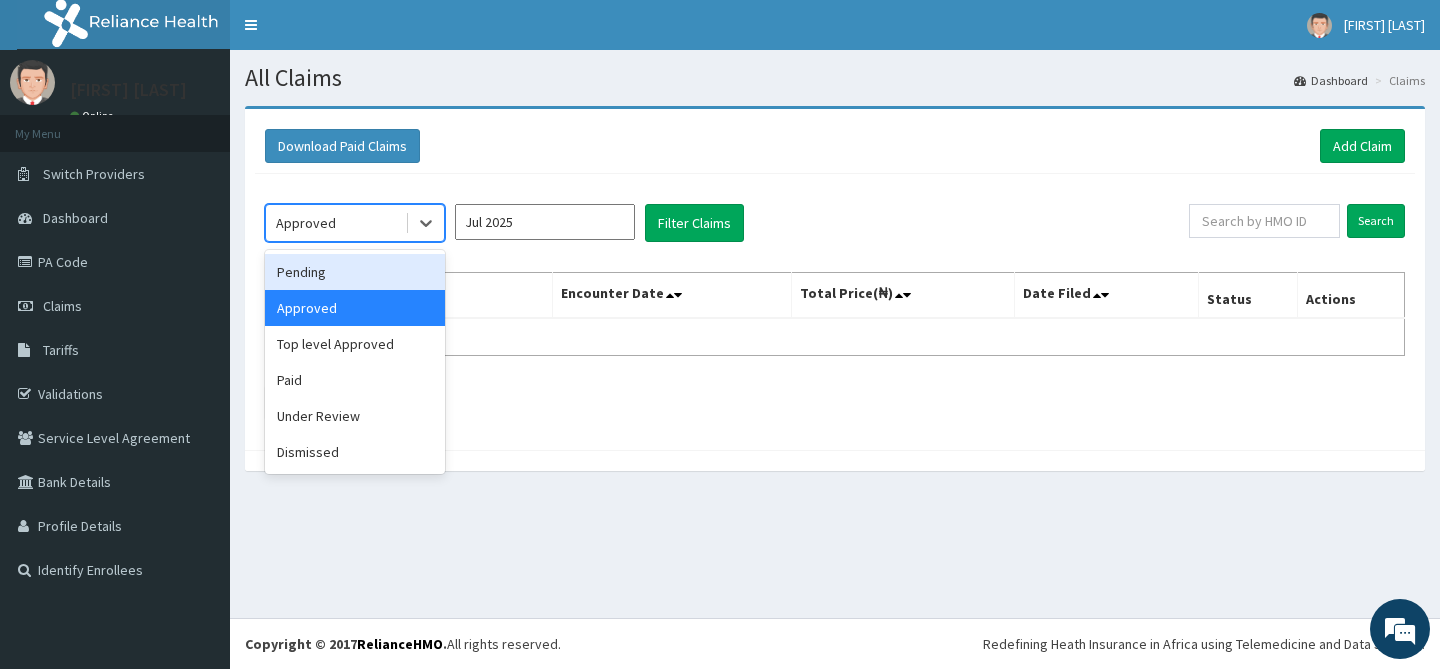 click on "Pending" at bounding box center [355, 272] 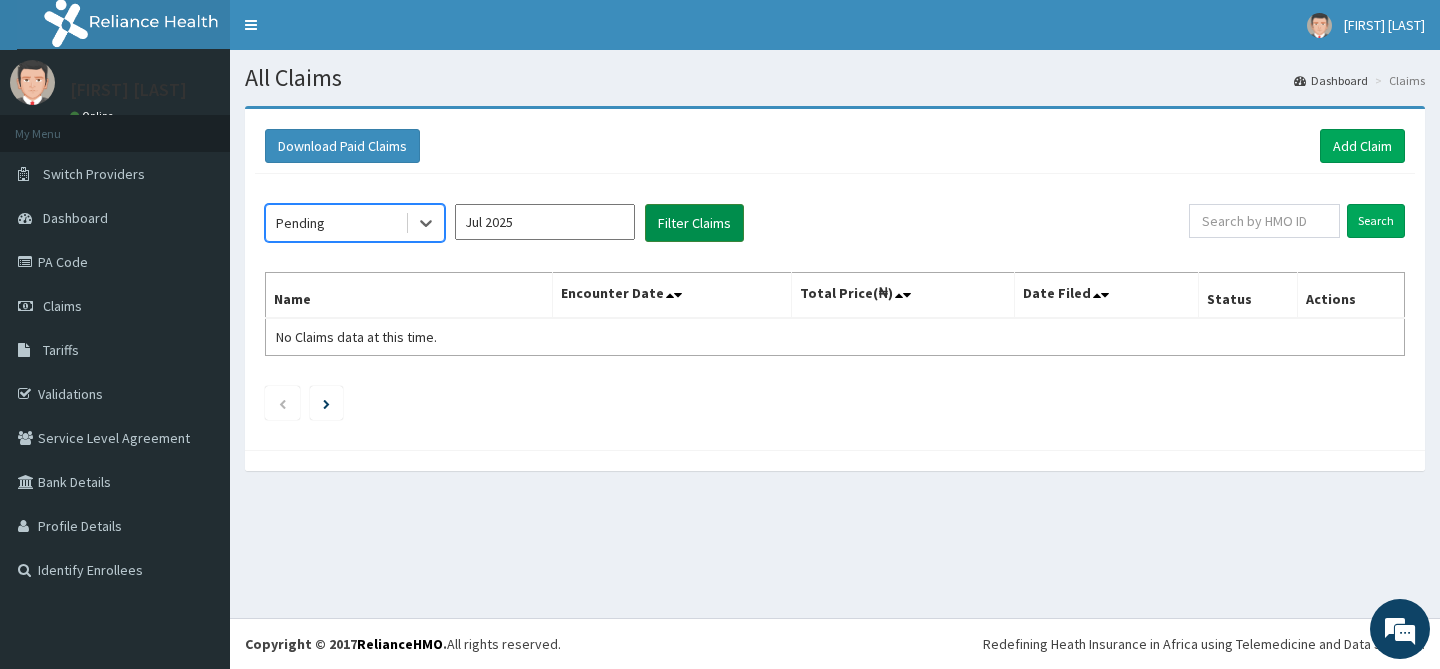 click on "Filter Claims" at bounding box center [694, 223] 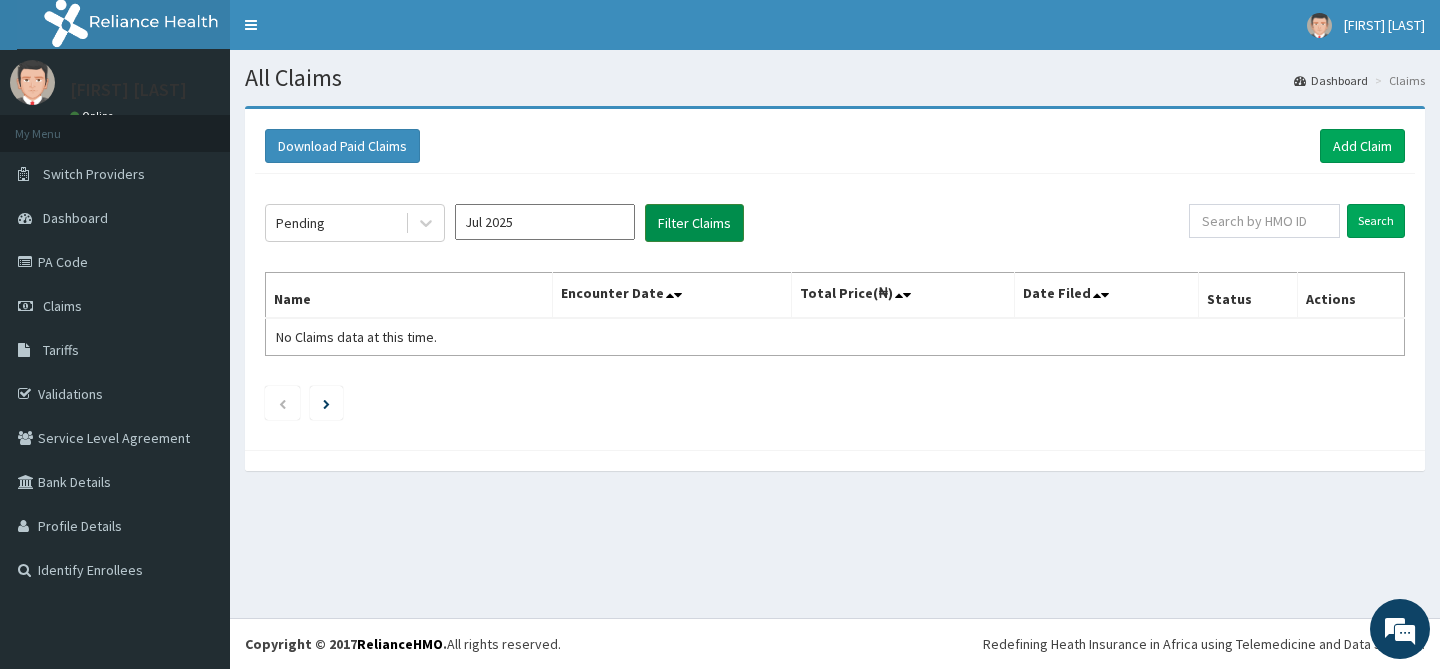 click on "Filter Claims" at bounding box center (694, 223) 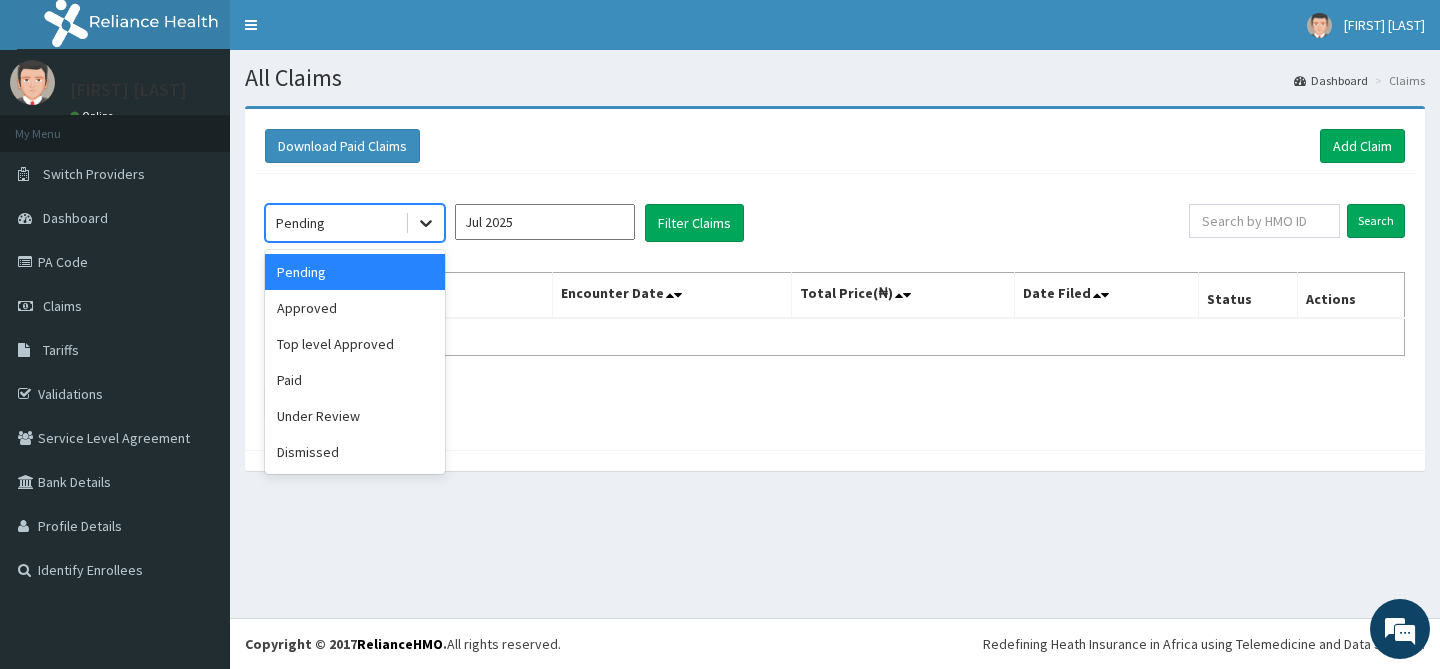 click 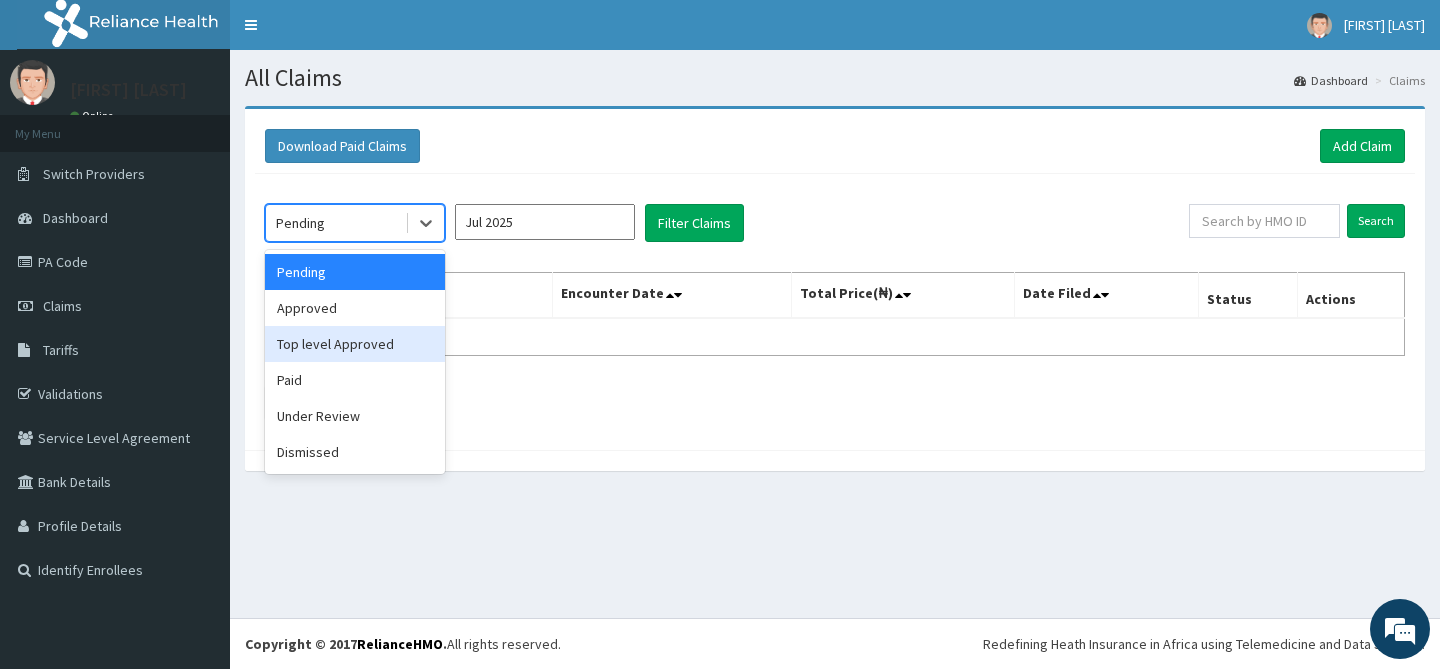 click on "Top level Approved" at bounding box center (355, 344) 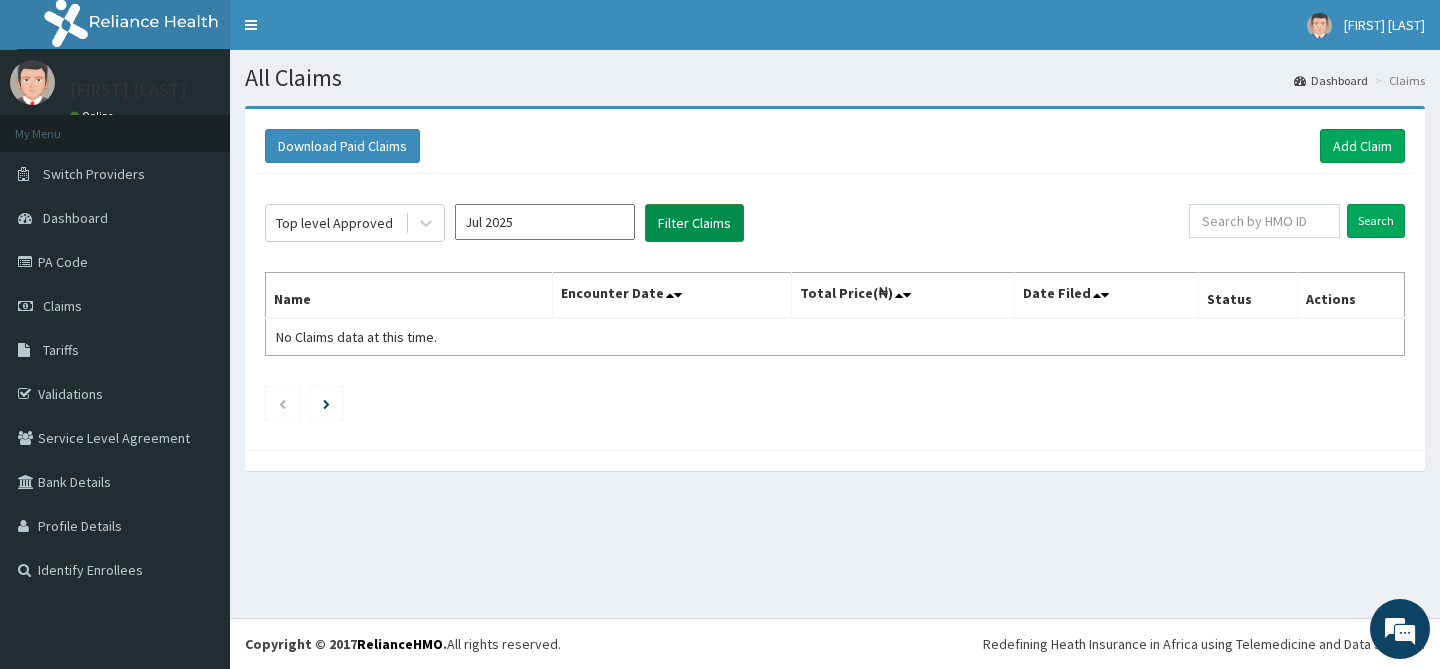click on "Filter Claims" at bounding box center [694, 223] 